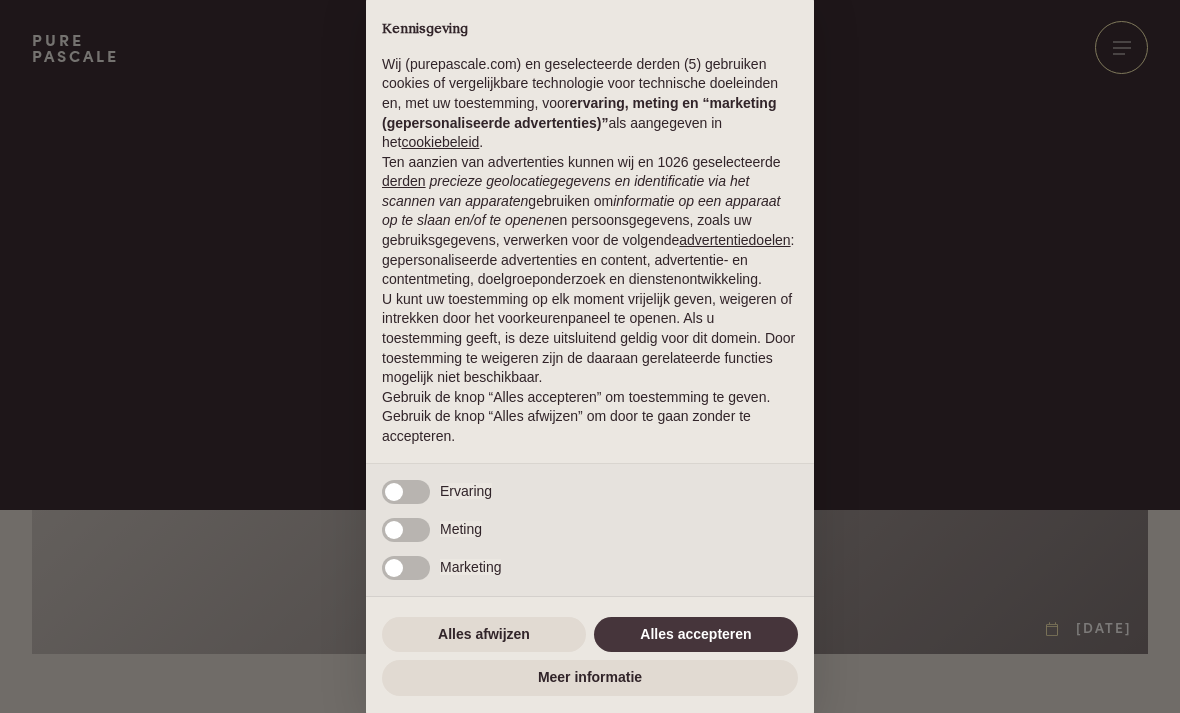 scroll, scrollTop: 0, scrollLeft: 0, axis: both 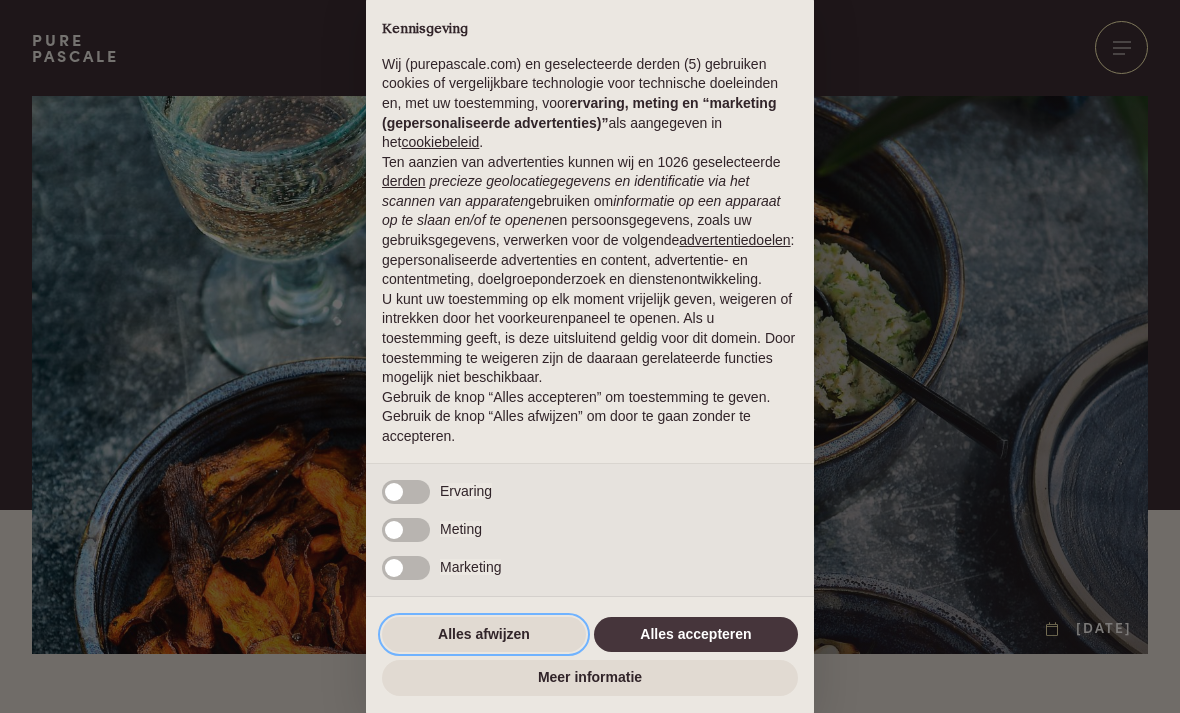 click on "Alles afwijzen" at bounding box center [484, 635] 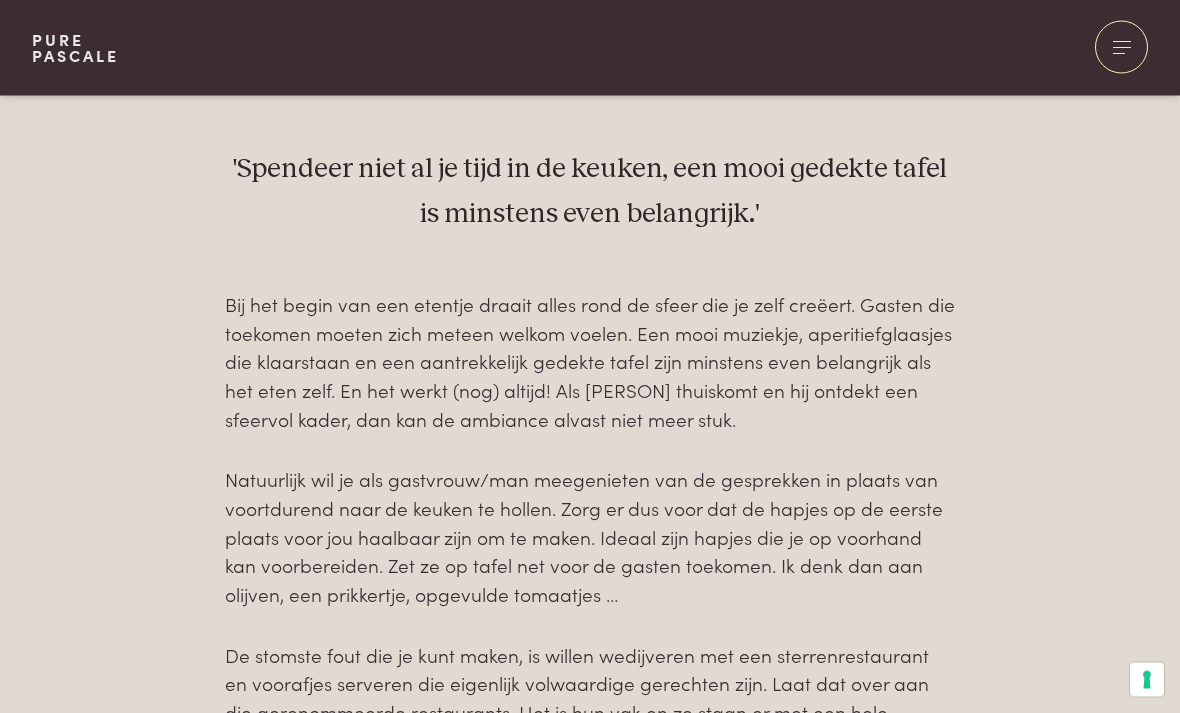 scroll, scrollTop: 695, scrollLeft: 0, axis: vertical 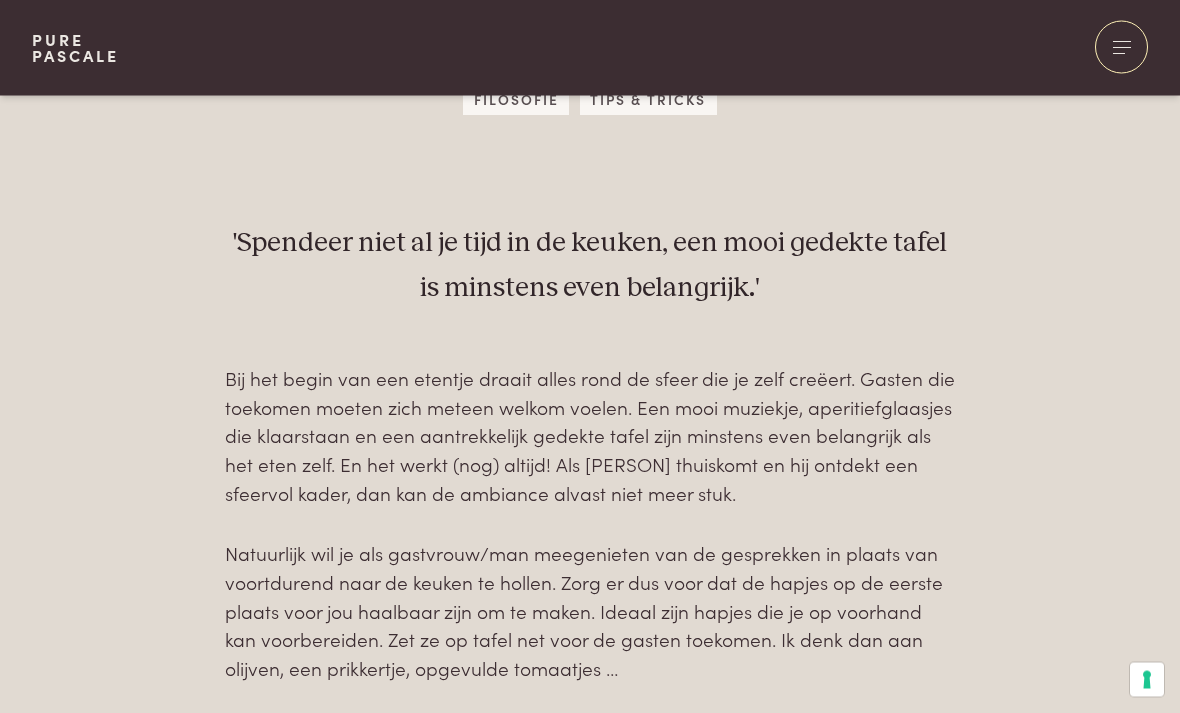 click at bounding box center (1121, 47) 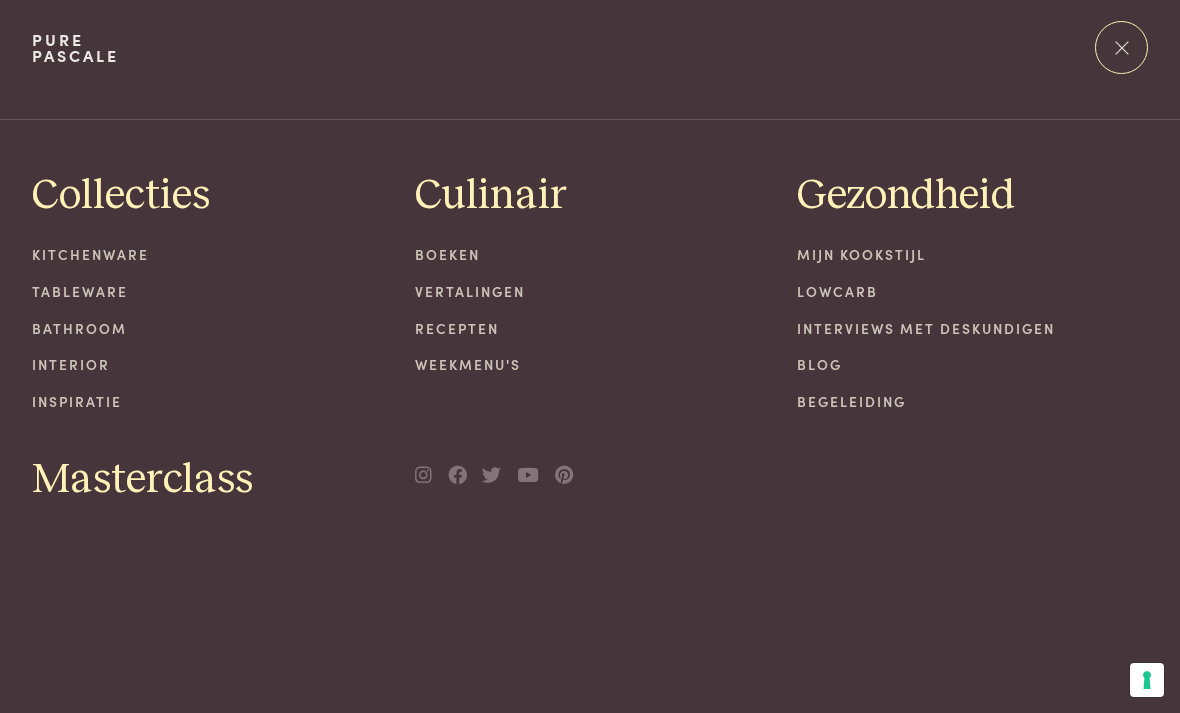 click on "Recepten" at bounding box center [590, 328] 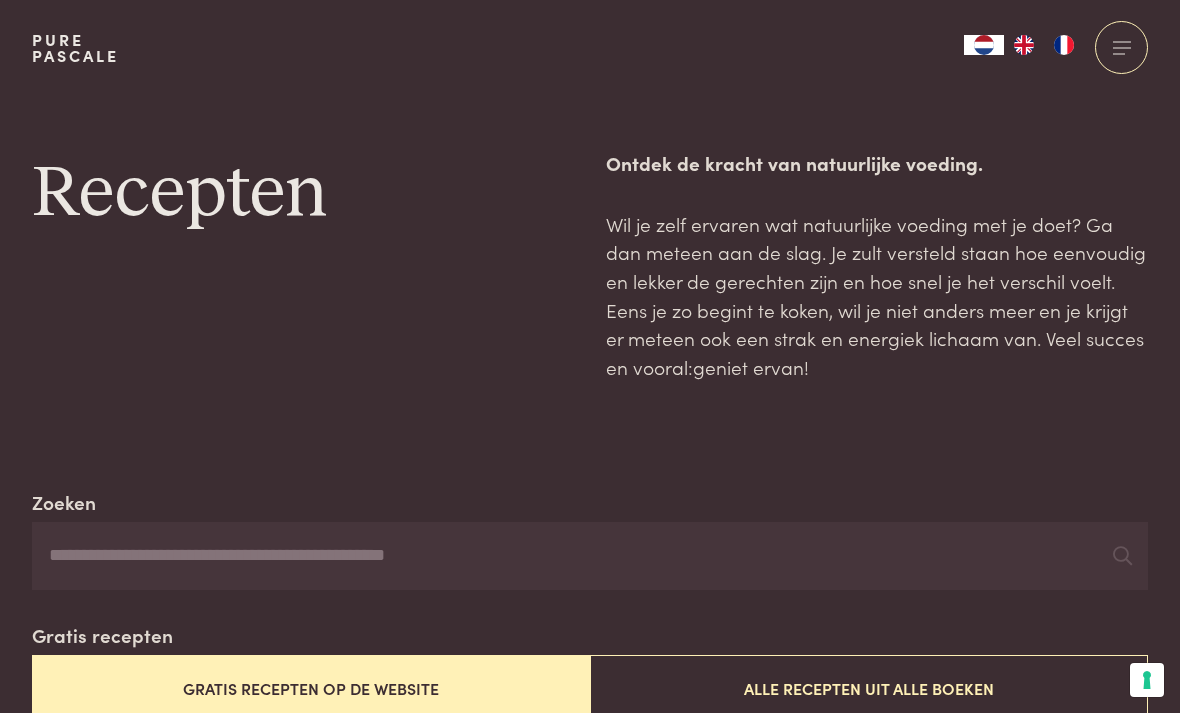 scroll, scrollTop: 0, scrollLeft: 0, axis: both 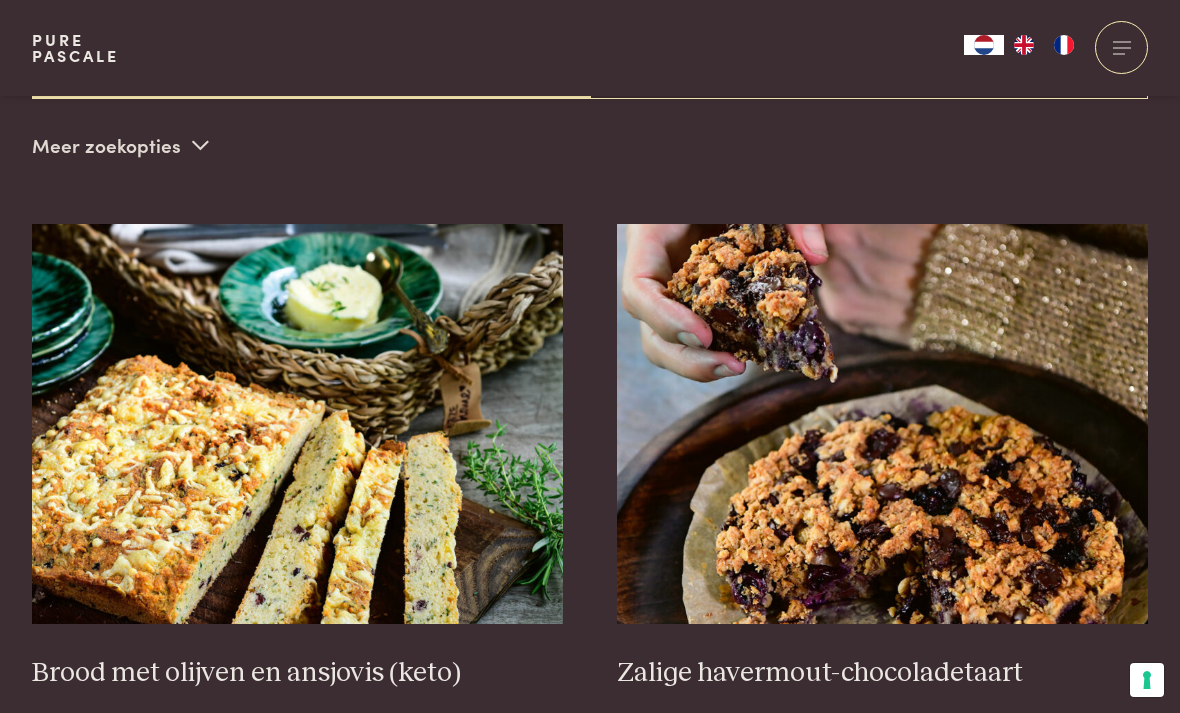 click on "Zalige havermout-chocoladetaart" at bounding box center (883, 673) 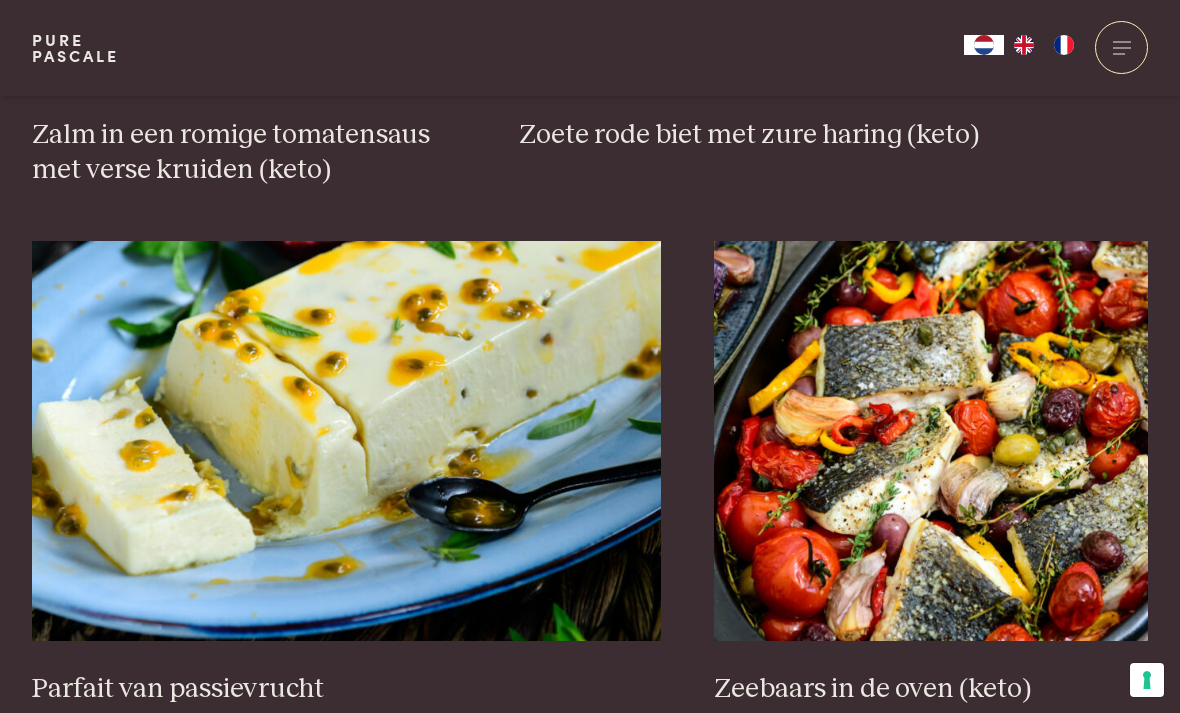scroll, scrollTop: 3312, scrollLeft: 0, axis: vertical 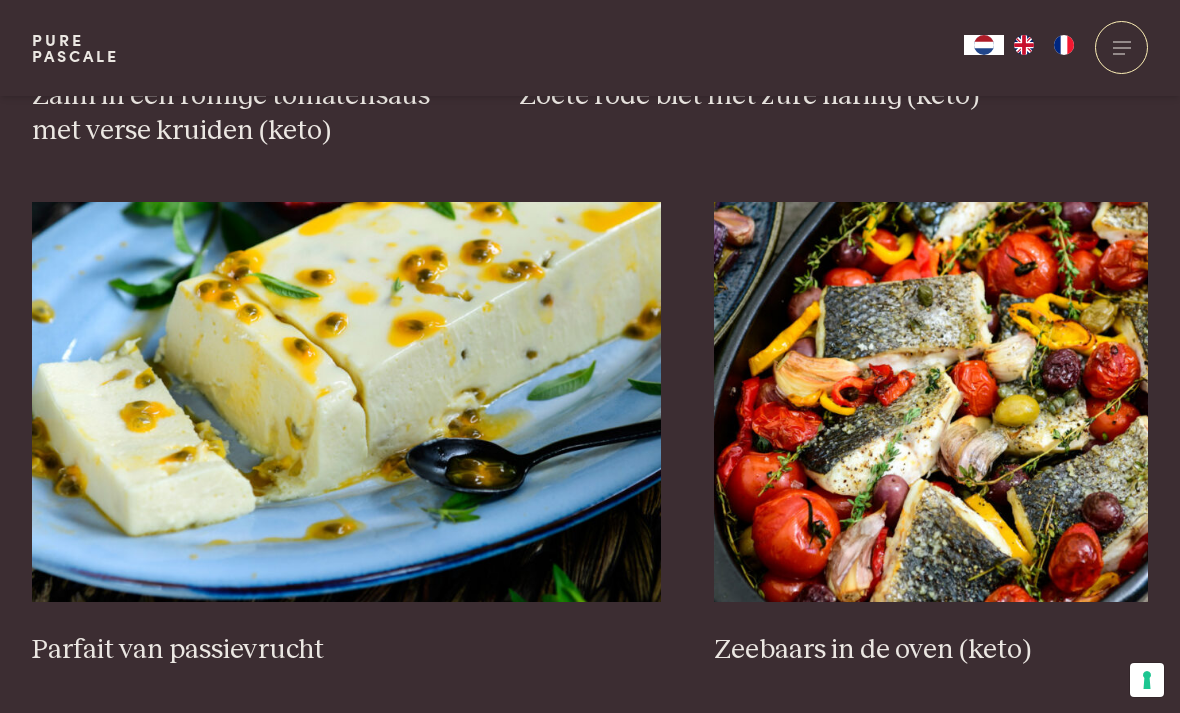 click on "2" at bounding box center [553, 752] 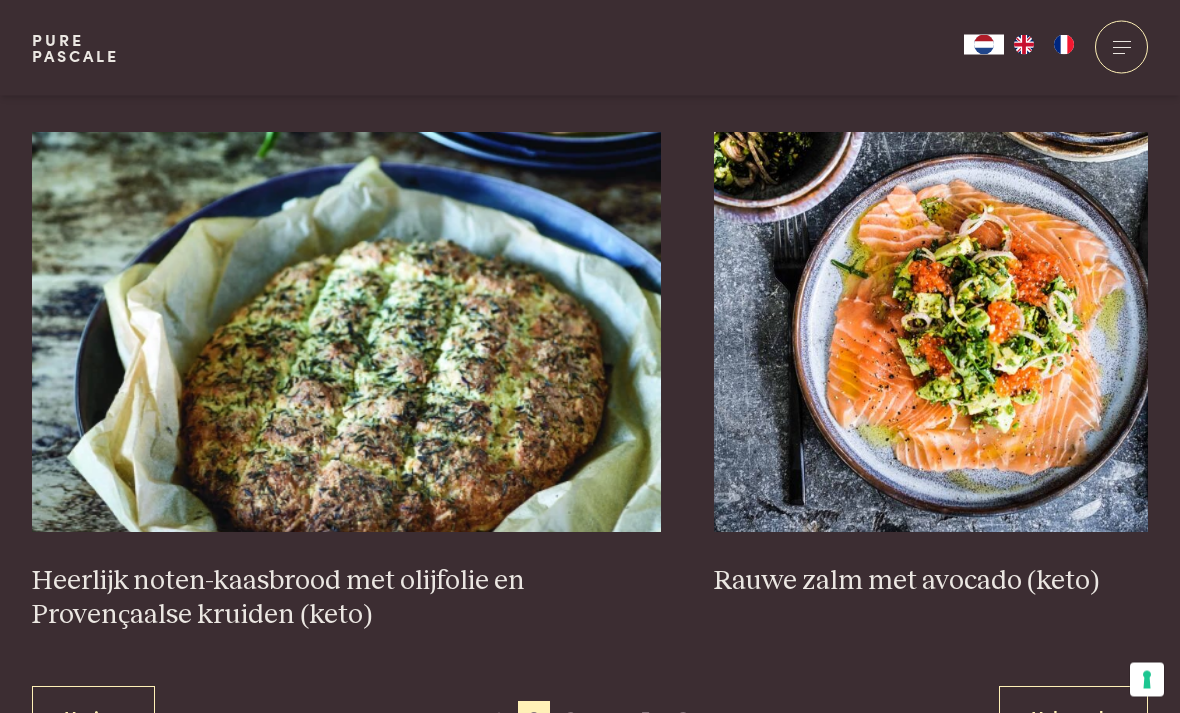 scroll, scrollTop: 3455, scrollLeft: 0, axis: vertical 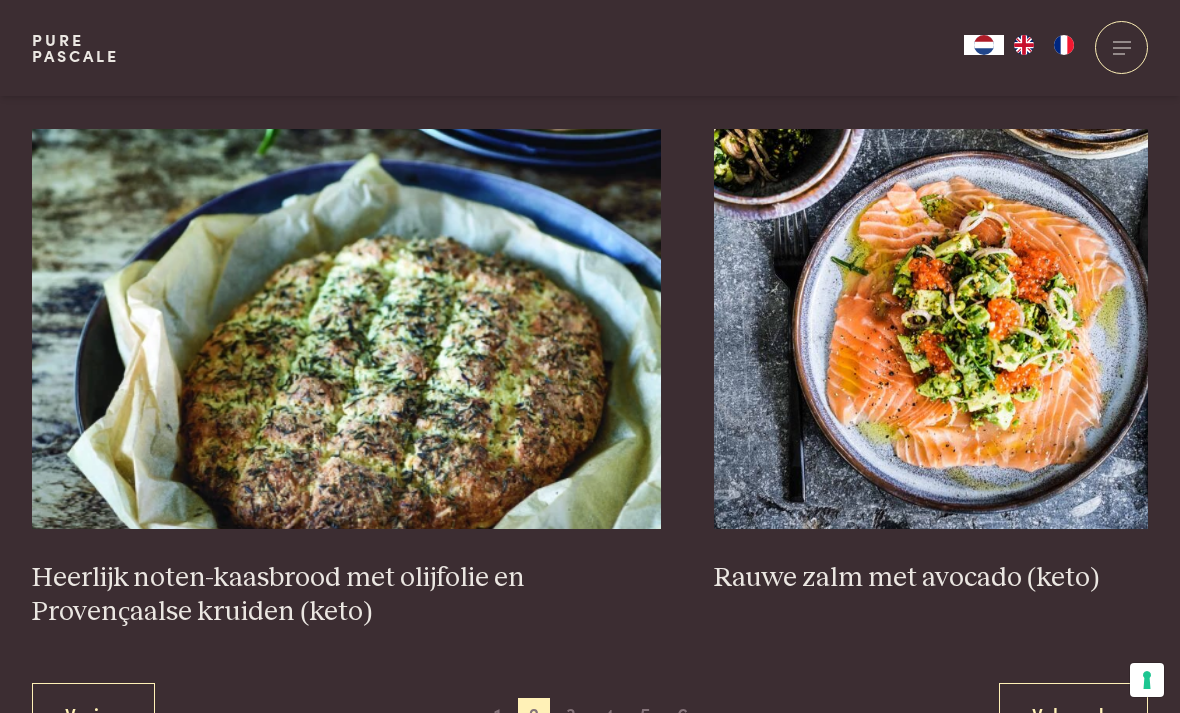 click on "3" at bounding box center (571, 714) 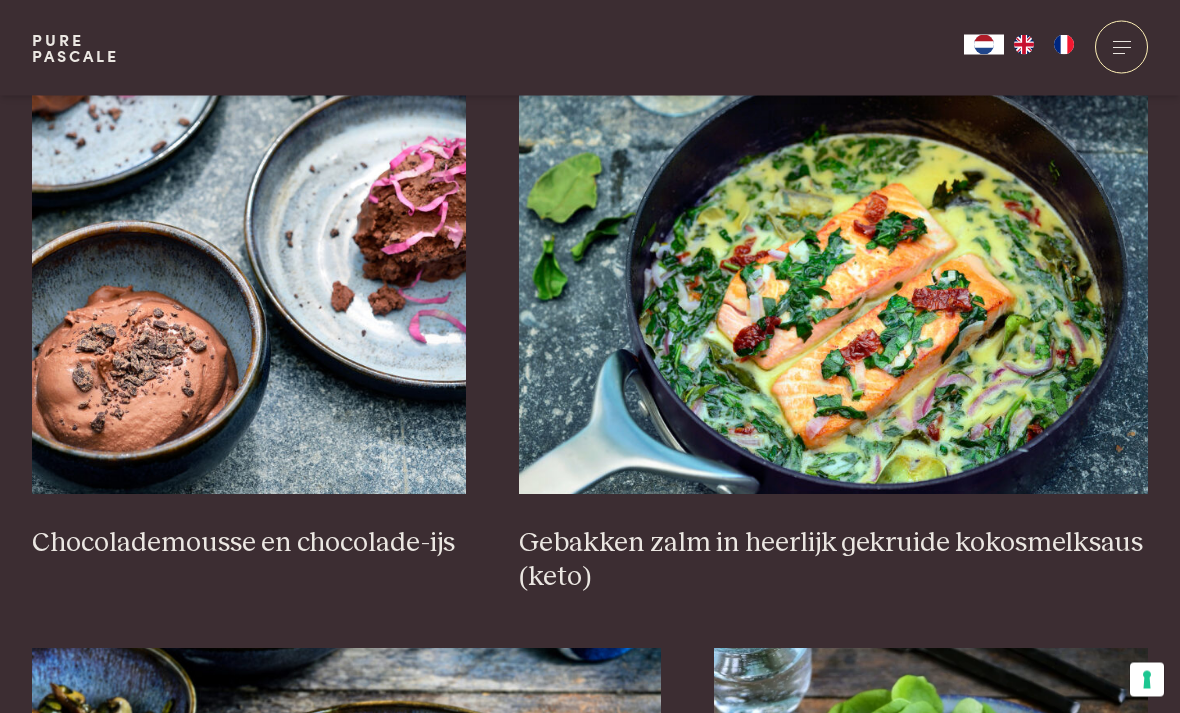 scroll, scrollTop: 1305, scrollLeft: 0, axis: vertical 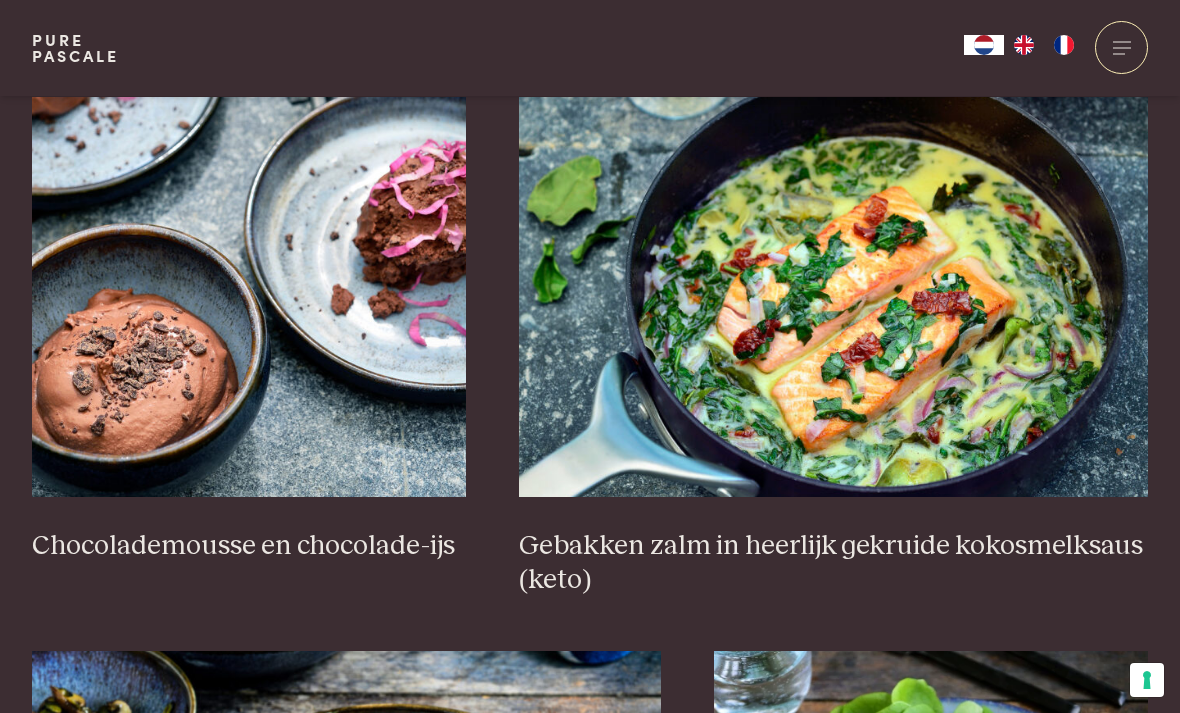 click at bounding box center (833, 297) 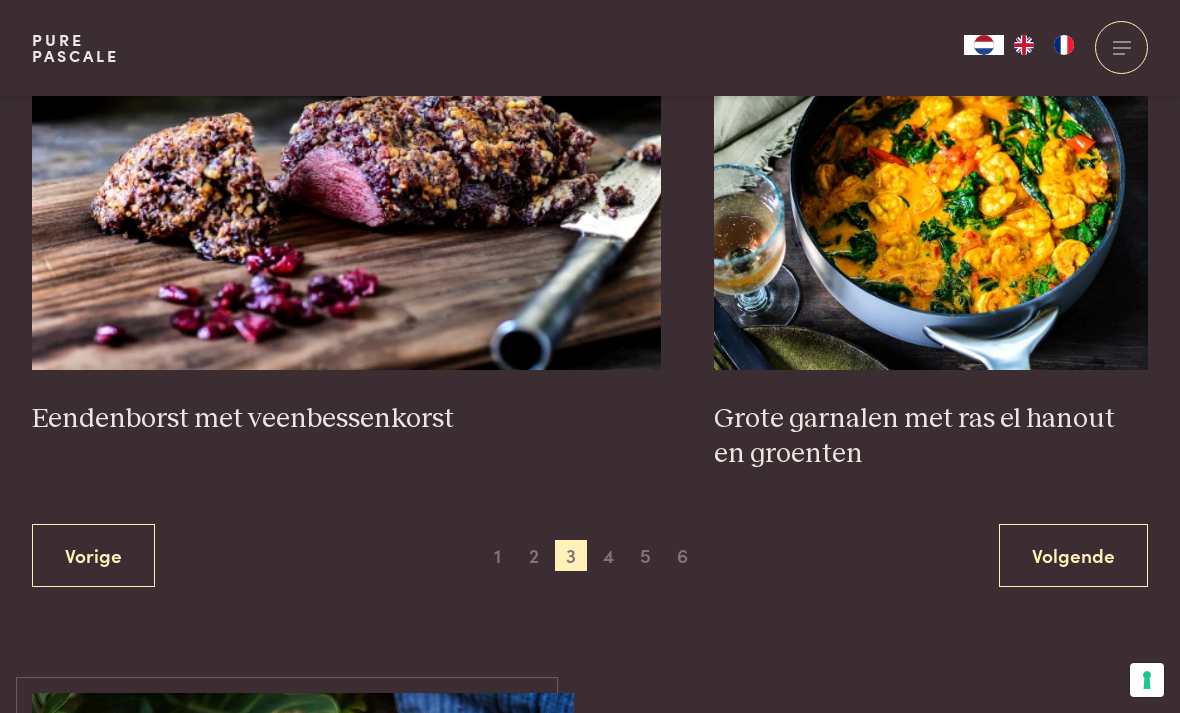 scroll, scrollTop: 3683, scrollLeft: 0, axis: vertical 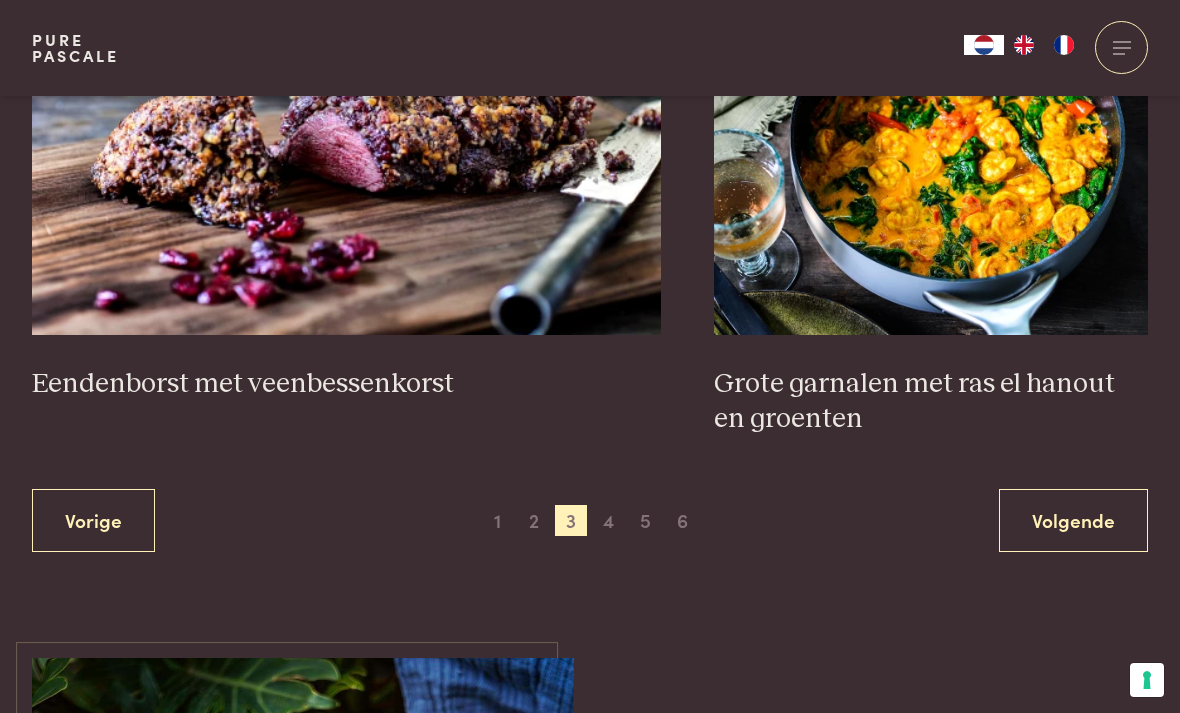 click on "4" at bounding box center [609, 521] 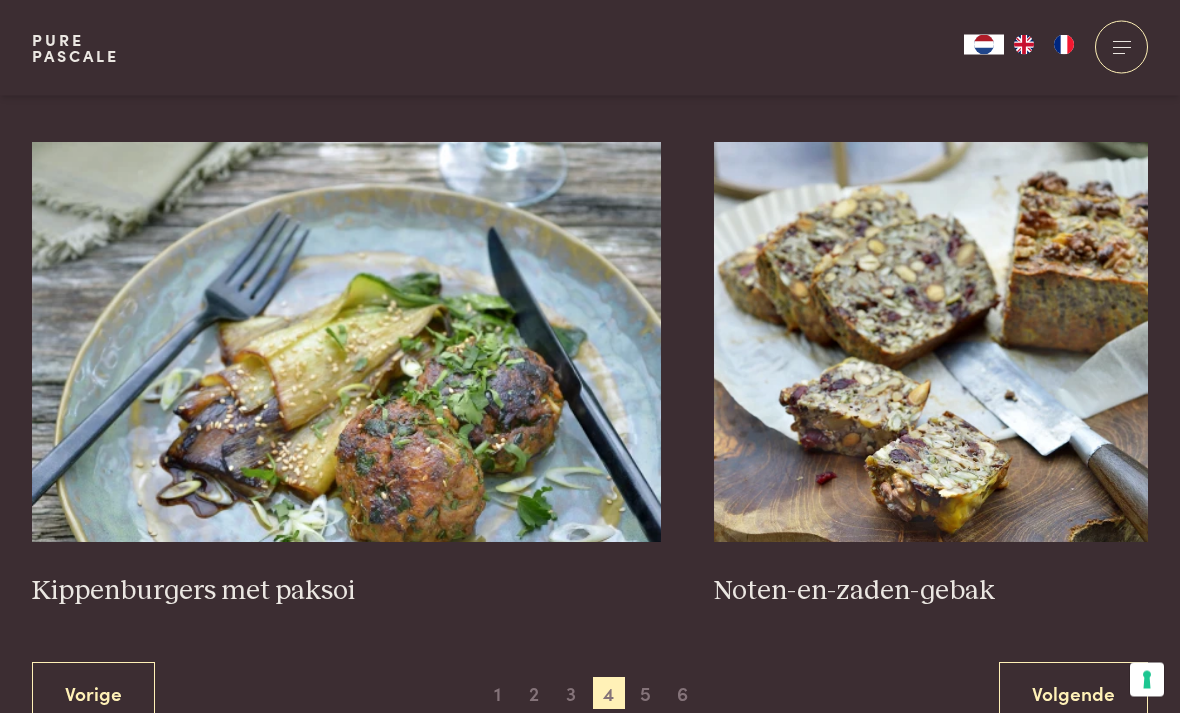 scroll, scrollTop: 3408, scrollLeft: 0, axis: vertical 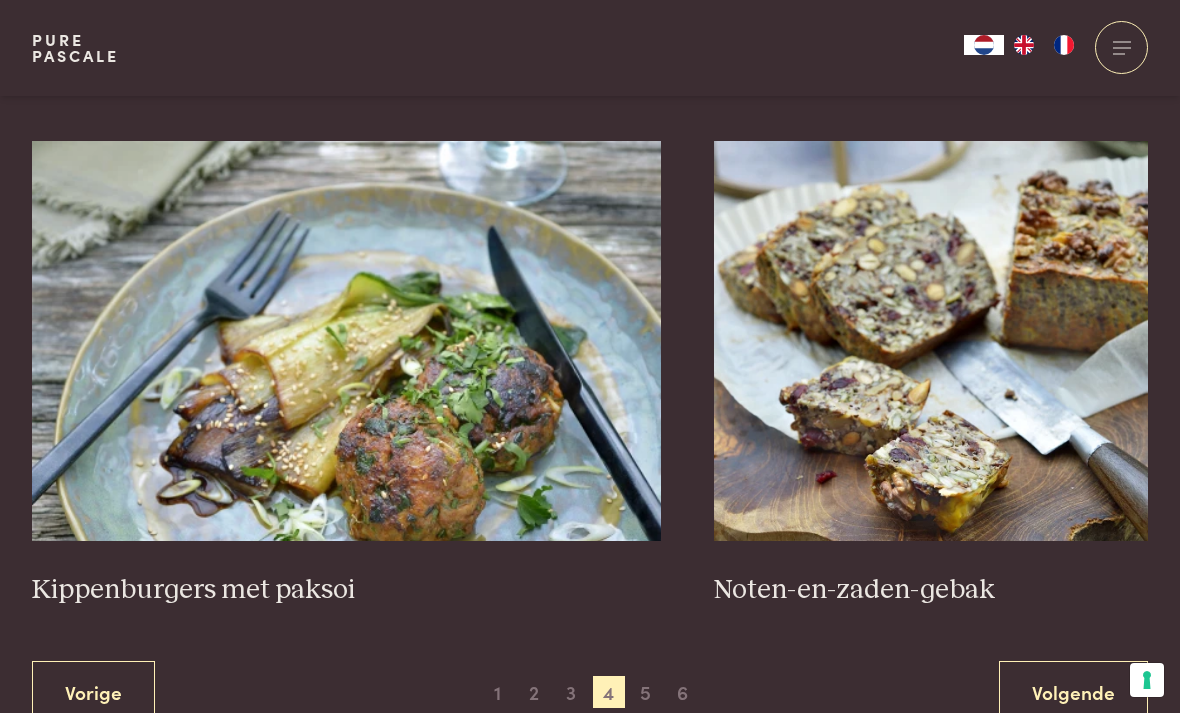 click on "5" at bounding box center (646, 692) 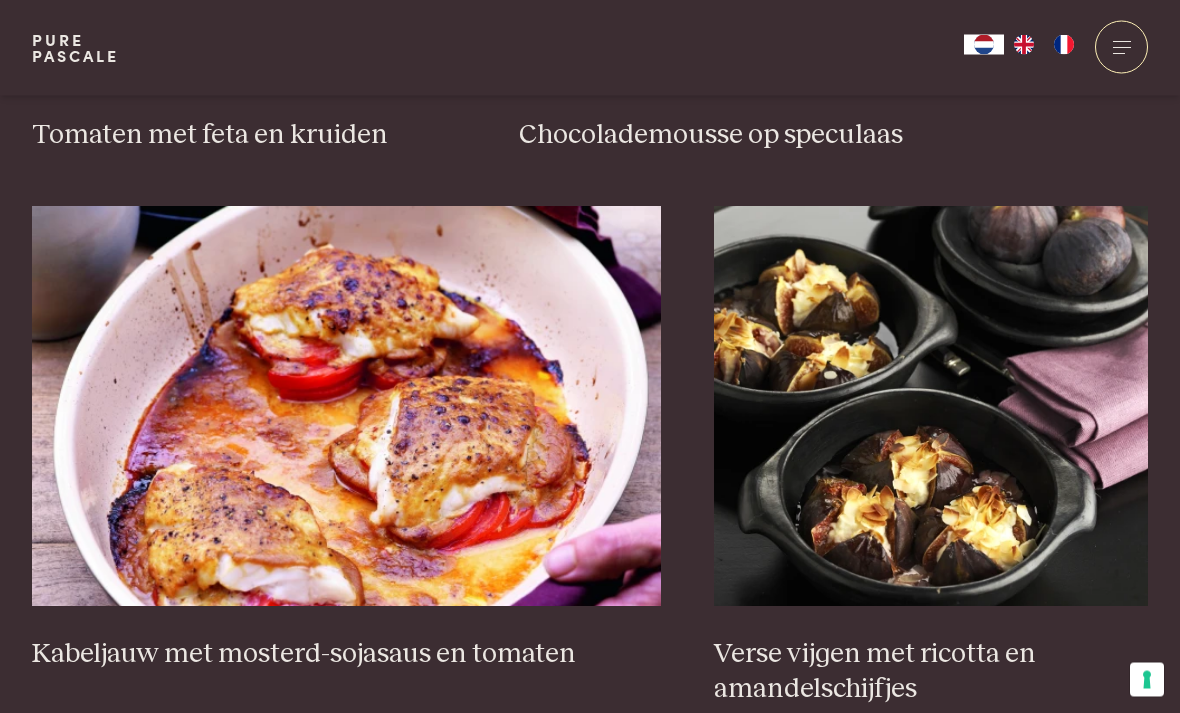 scroll, scrollTop: 3310, scrollLeft: 0, axis: vertical 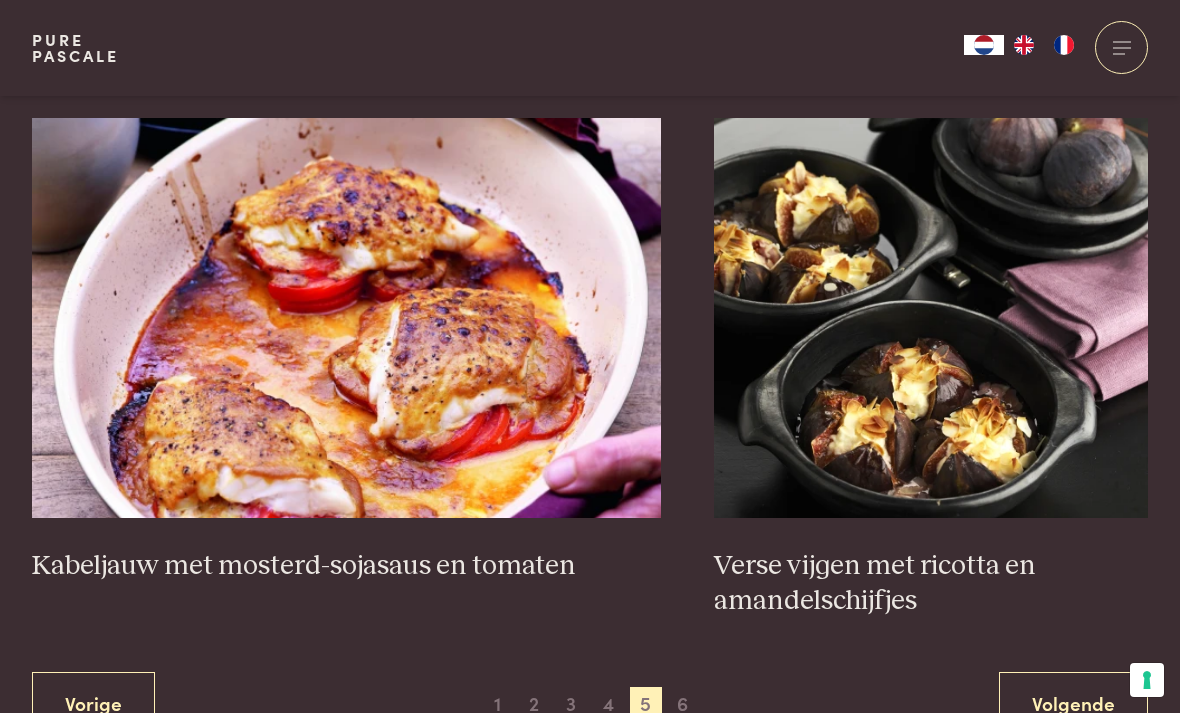 click on "6" at bounding box center (683, 703) 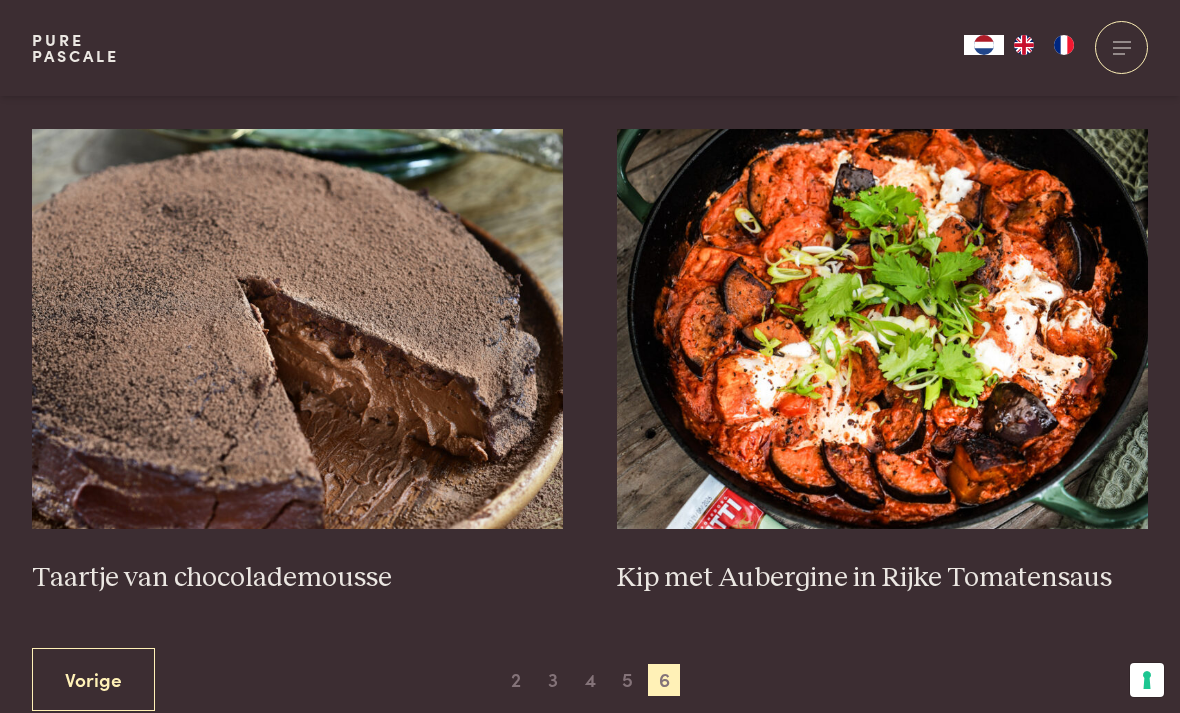 scroll, scrollTop: 710, scrollLeft: 0, axis: vertical 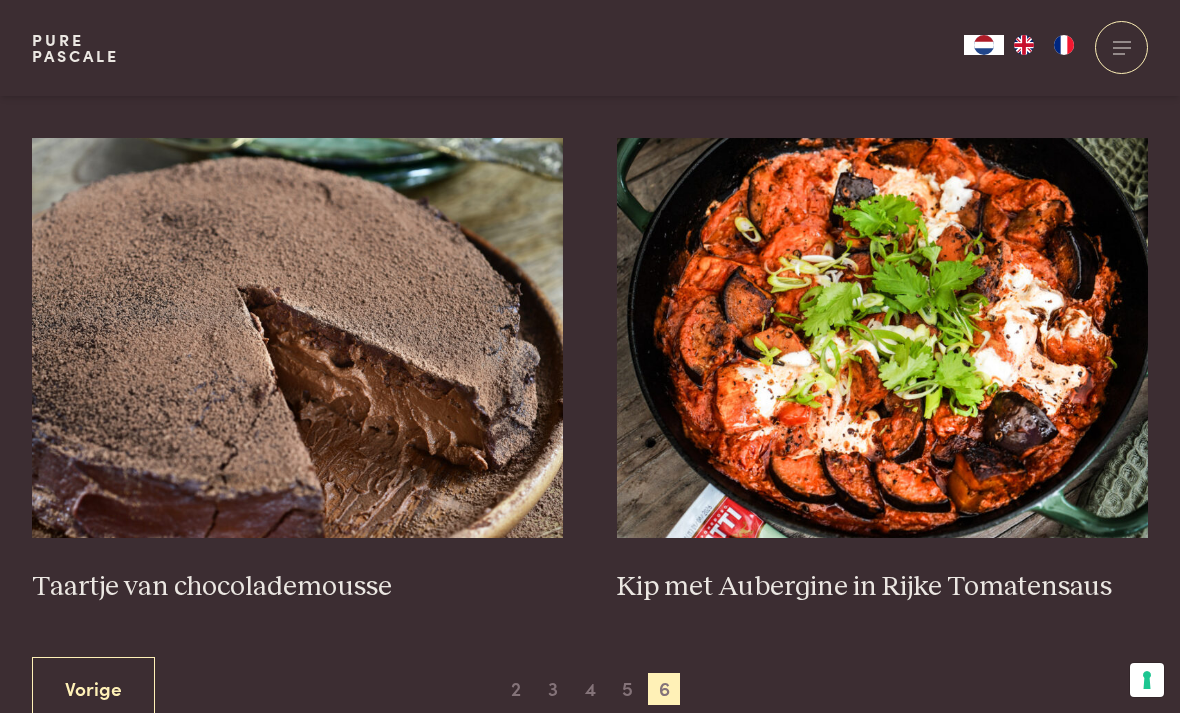 click on "2" at bounding box center [516, 689] 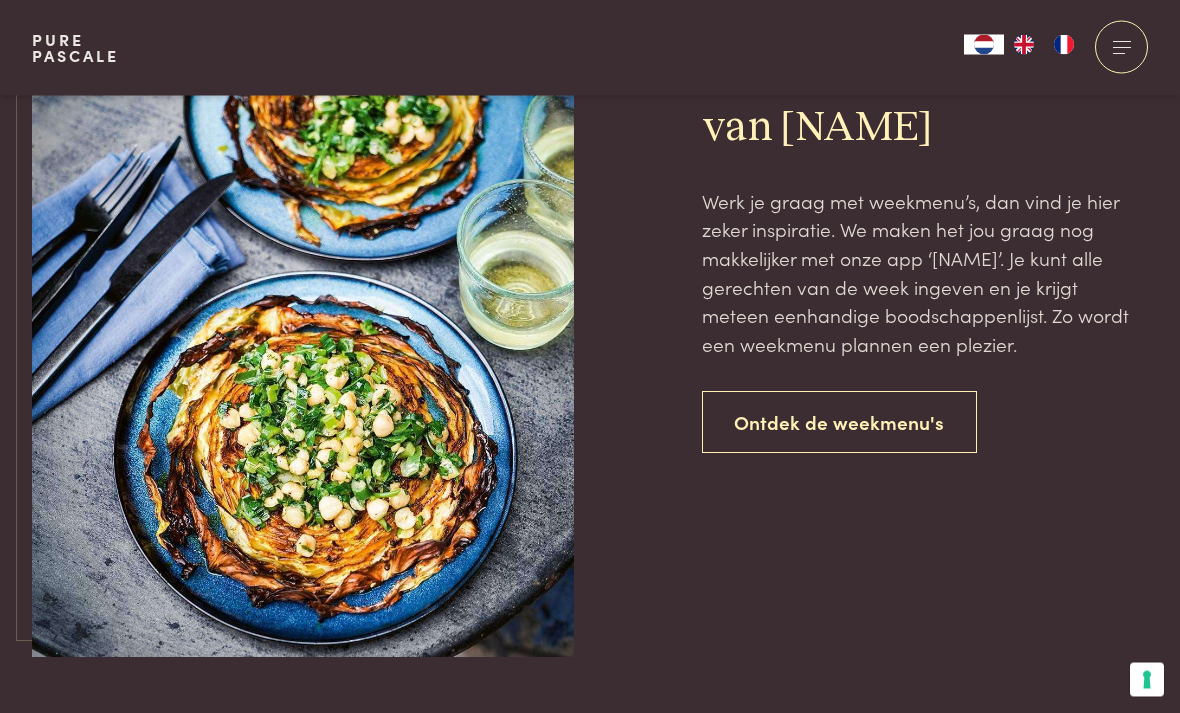 scroll, scrollTop: 1703, scrollLeft: 0, axis: vertical 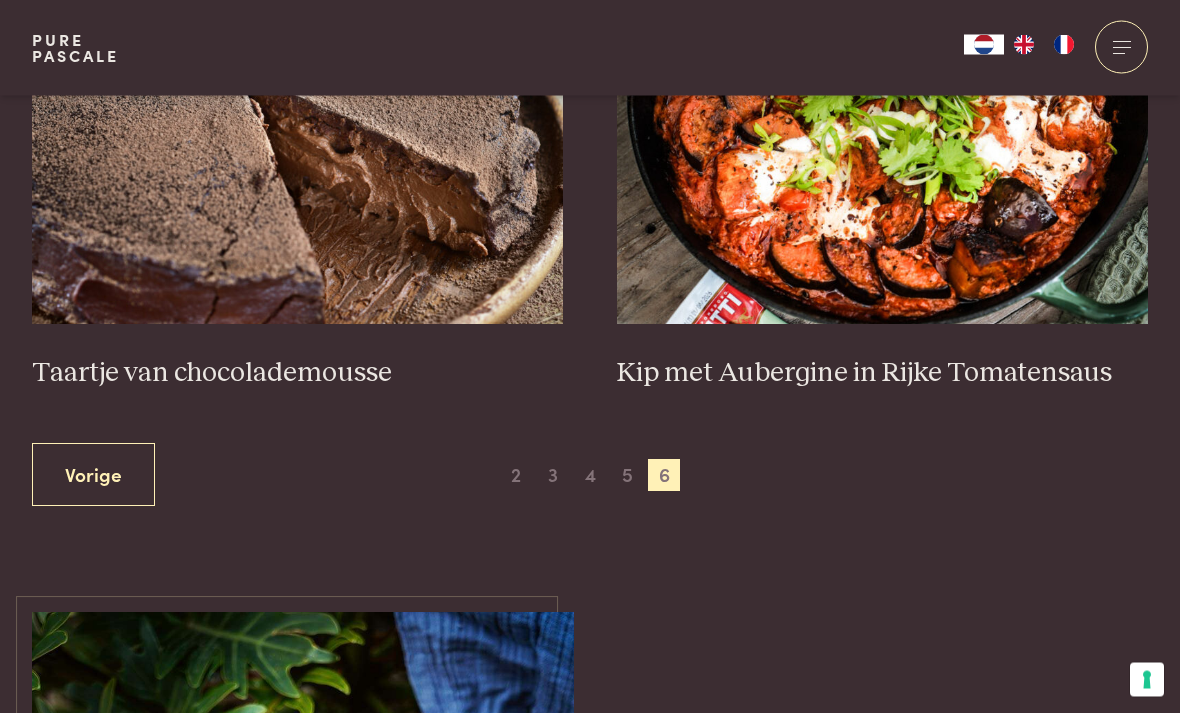 click on "2" at bounding box center (516, 476) 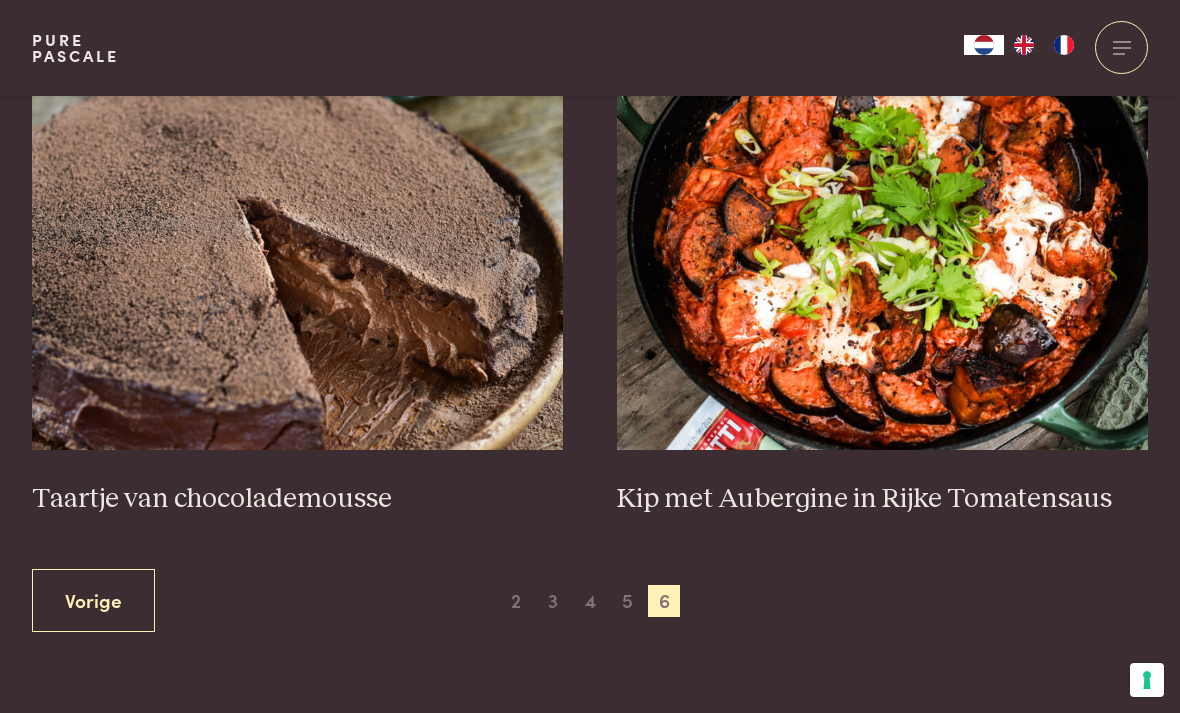 click on "4" at bounding box center (590, 601) 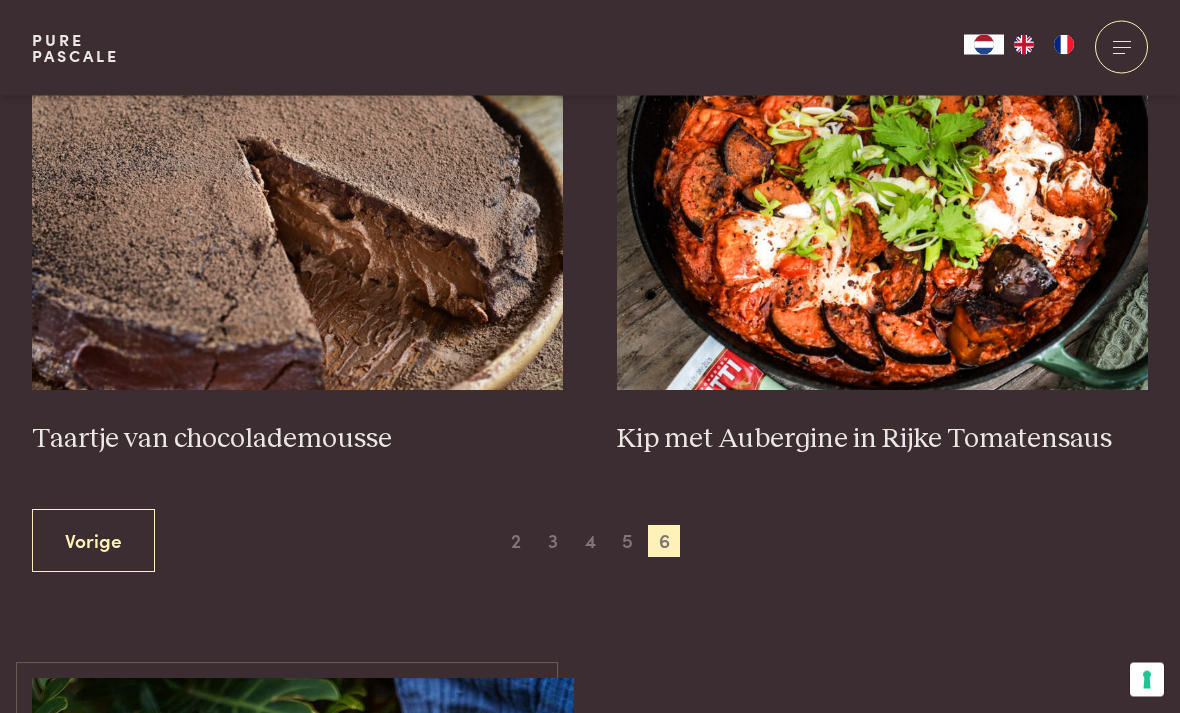 scroll, scrollTop: 858, scrollLeft: 0, axis: vertical 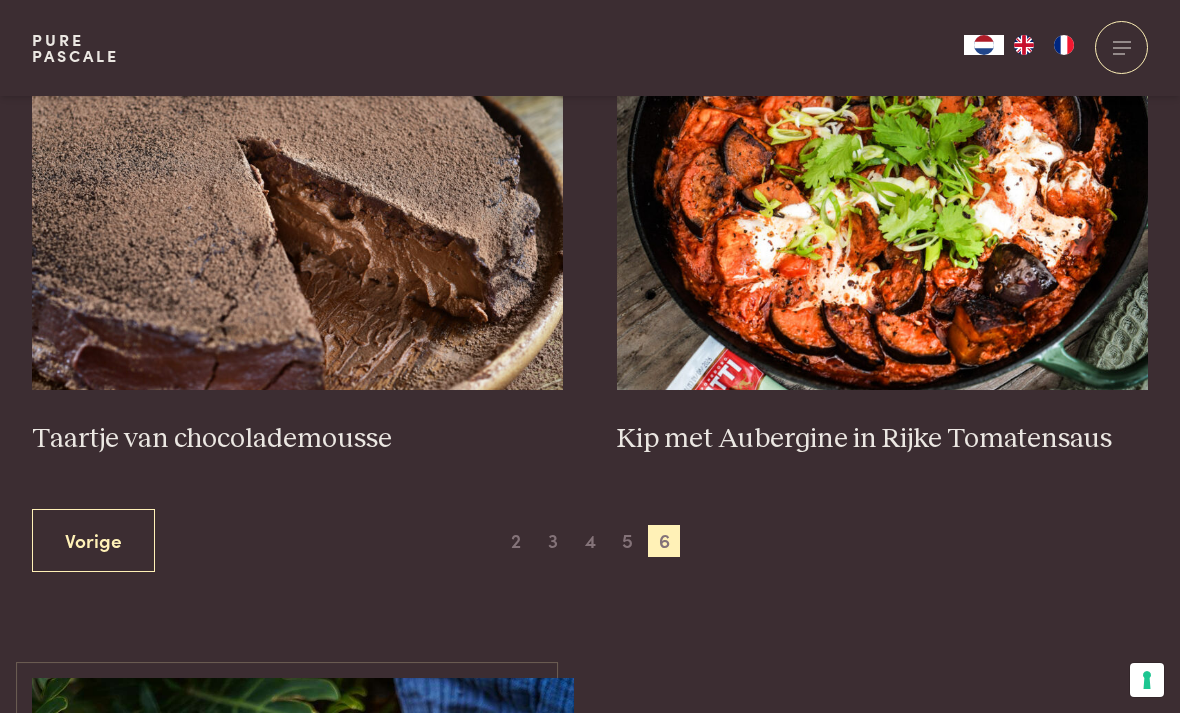 click on "Vorige" at bounding box center (93, 540) 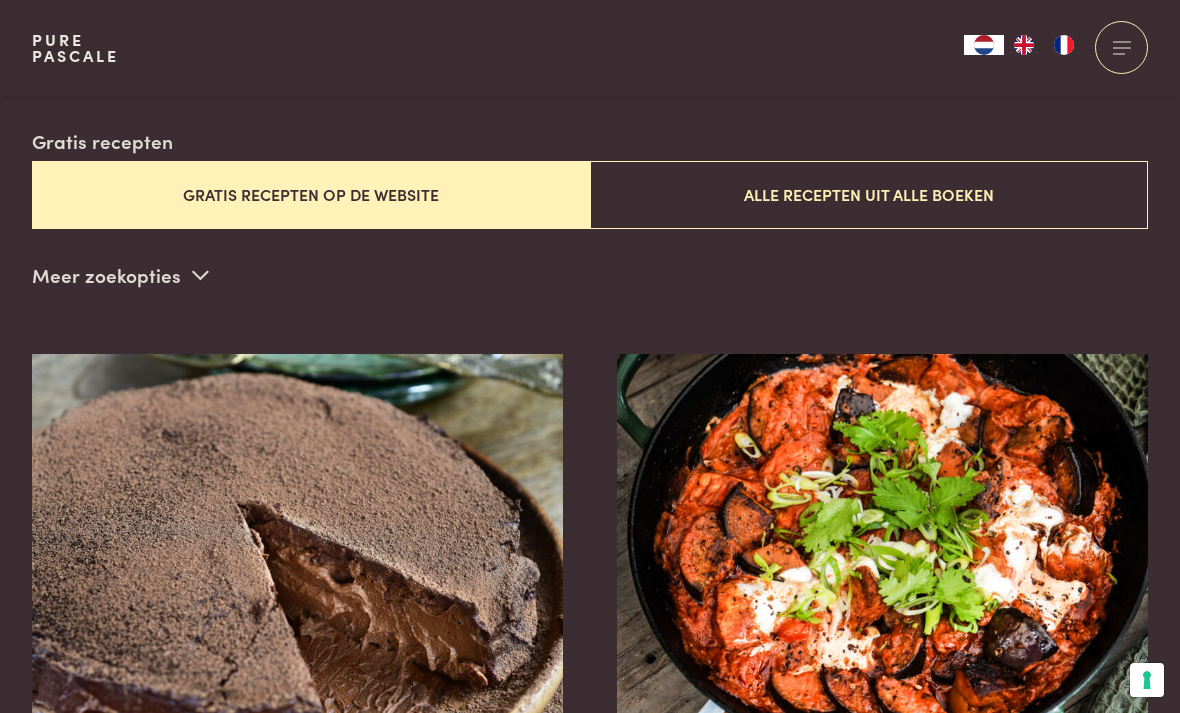 scroll, scrollTop: 483, scrollLeft: 0, axis: vertical 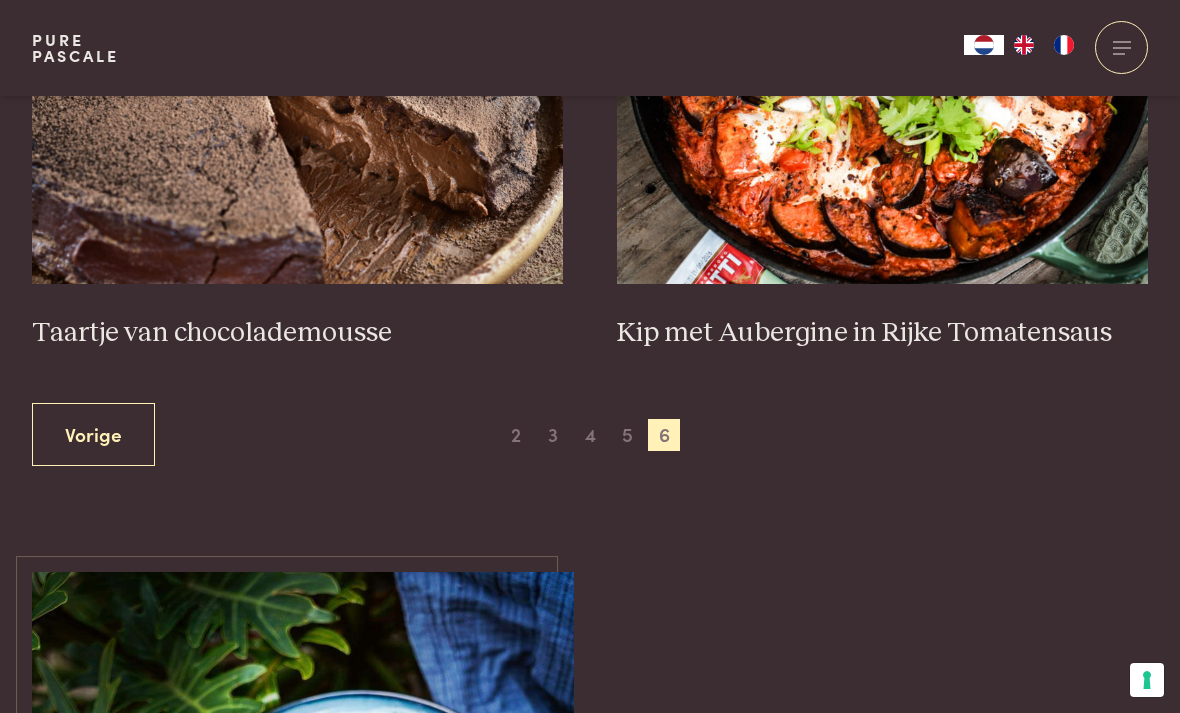 click on "Vorige" at bounding box center [93, 434] 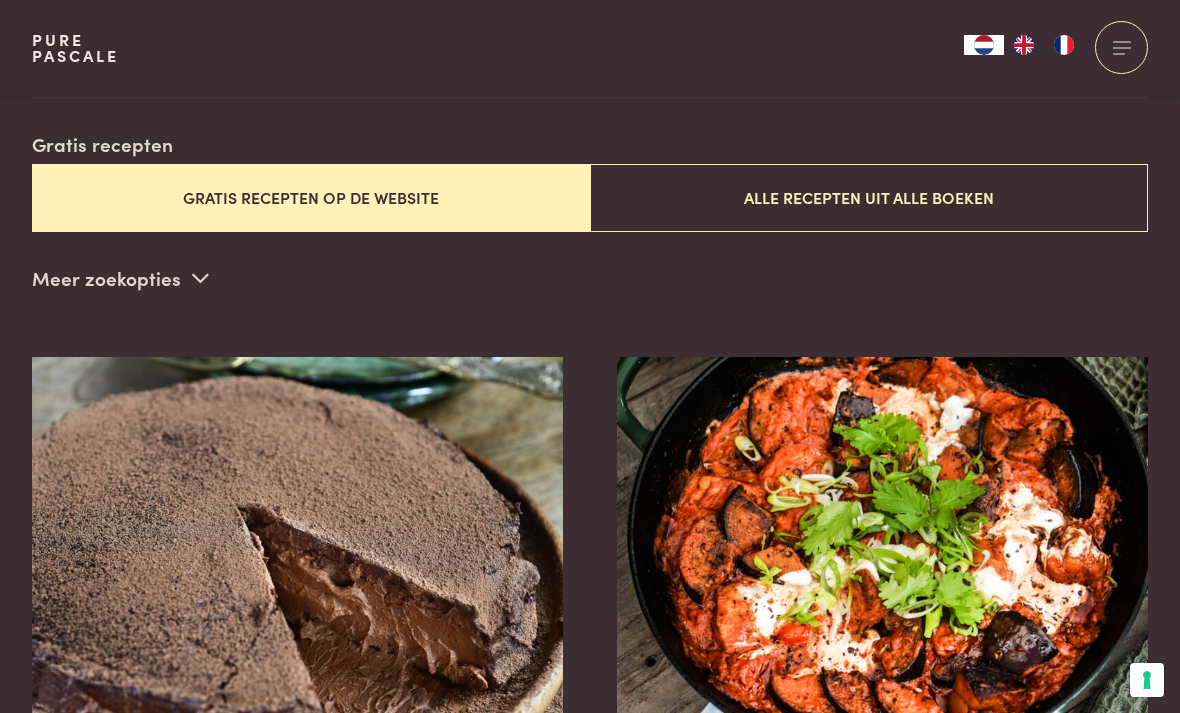scroll, scrollTop: 483, scrollLeft: 0, axis: vertical 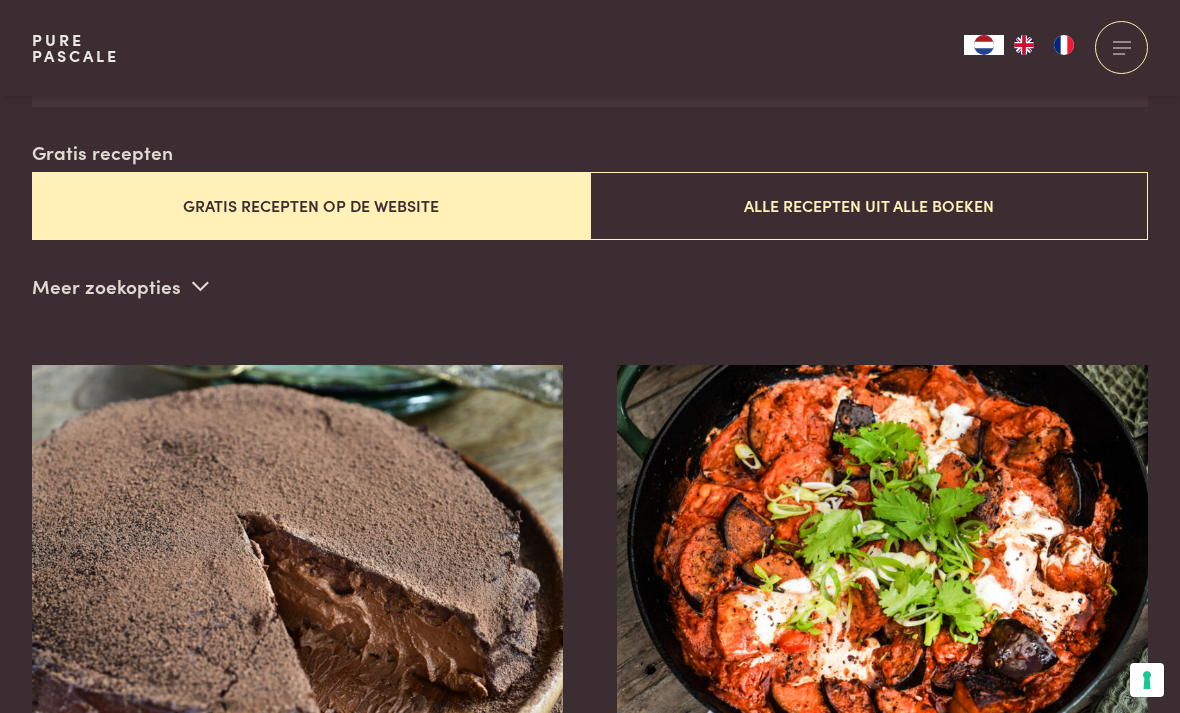 click at bounding box center [298, 565] 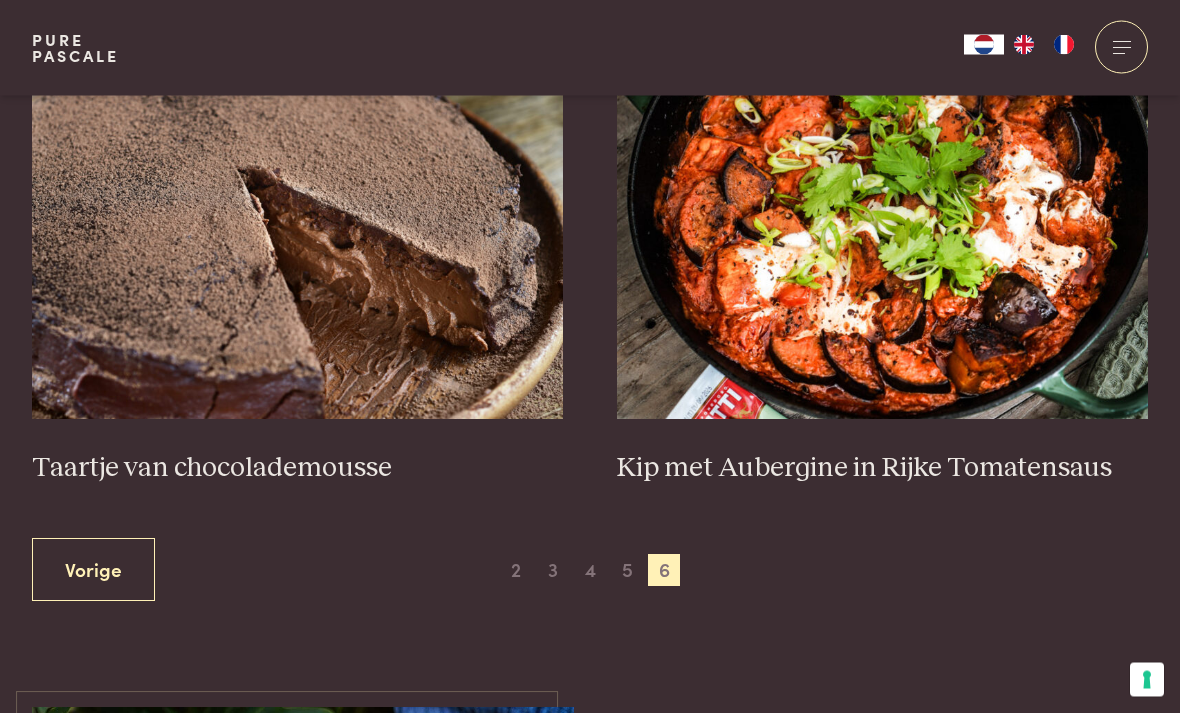 scroll, scrollTop: 902, scrollLeft: 0, axis: vertical 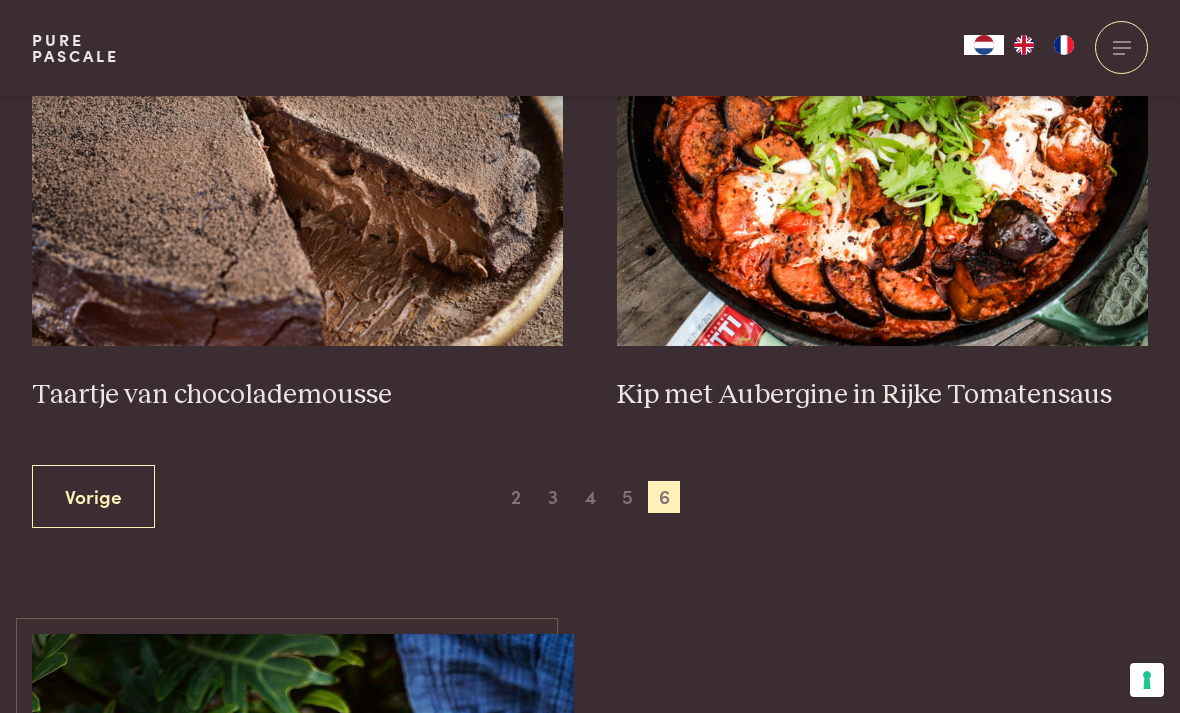 click on "Vorige" at bounding box center (93, 496) 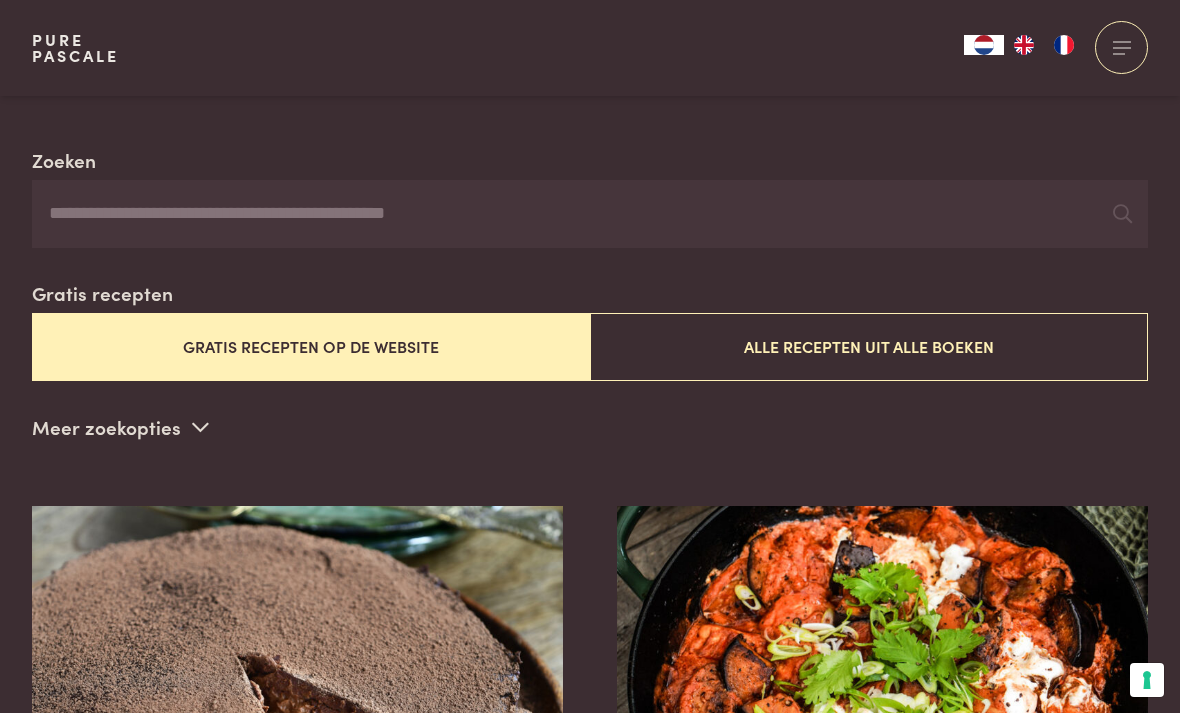 scroll, scrollTop: 322, scrollLeft: 0, axis: vertical 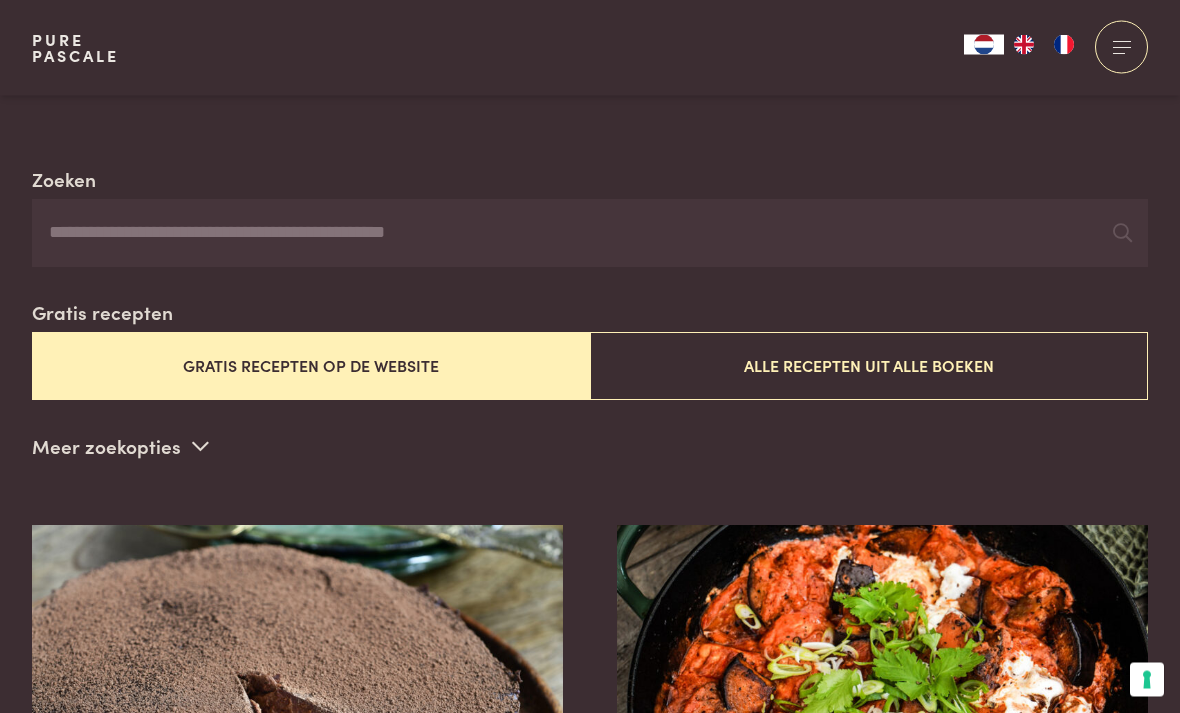 click at bounding box center [1121, 47] 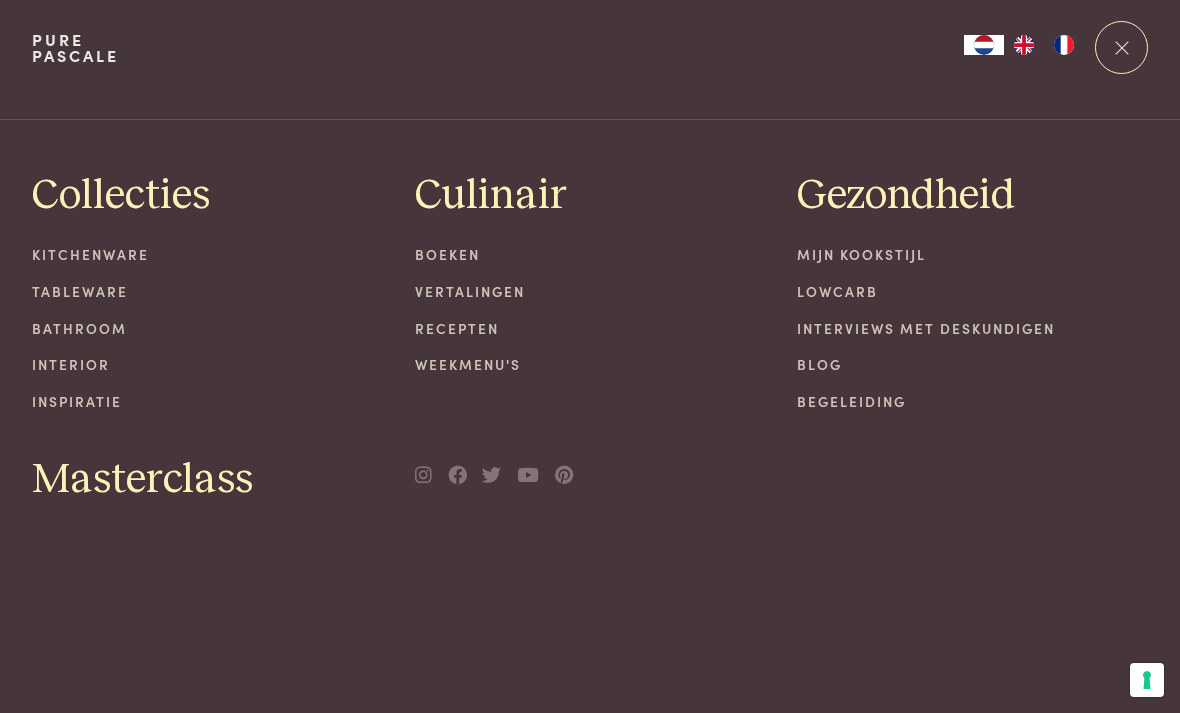 click on "Recepten" at bounding box center (590, 328) 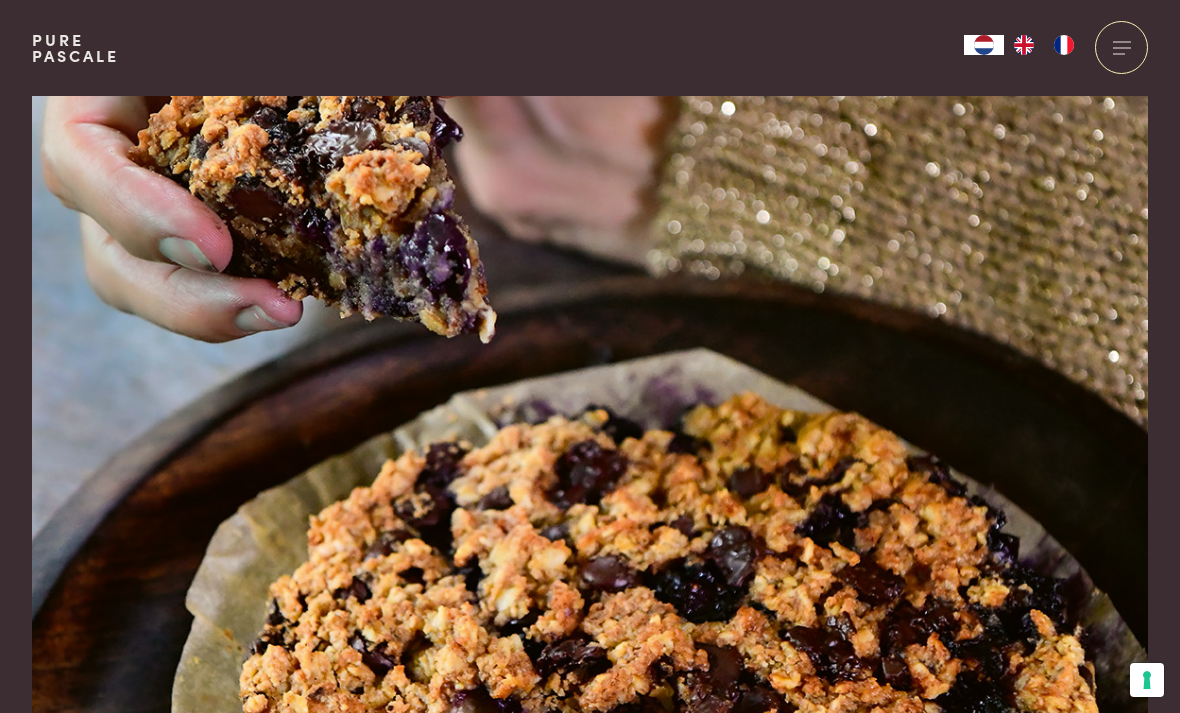 scroll, scrollTop: 0, scrollLeft: 0, axis: both 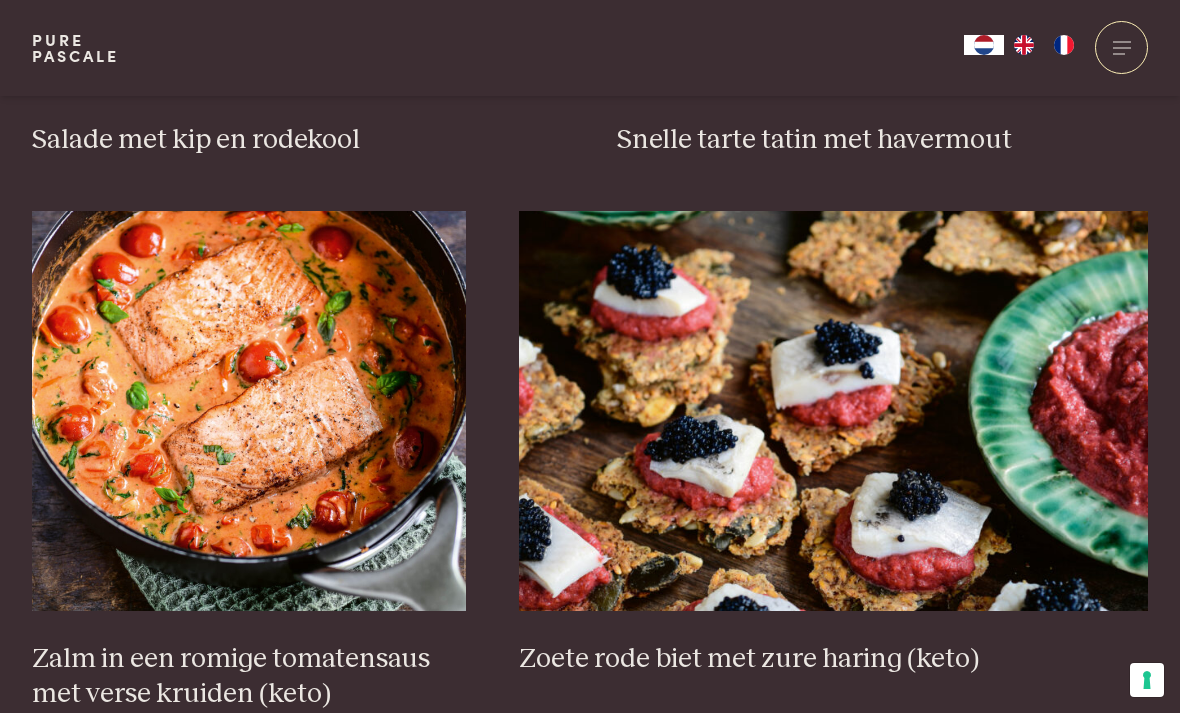 click on "Zalm in een romige tomatensaus met verse kruiden (keto)" at bounding box center (249, 676) 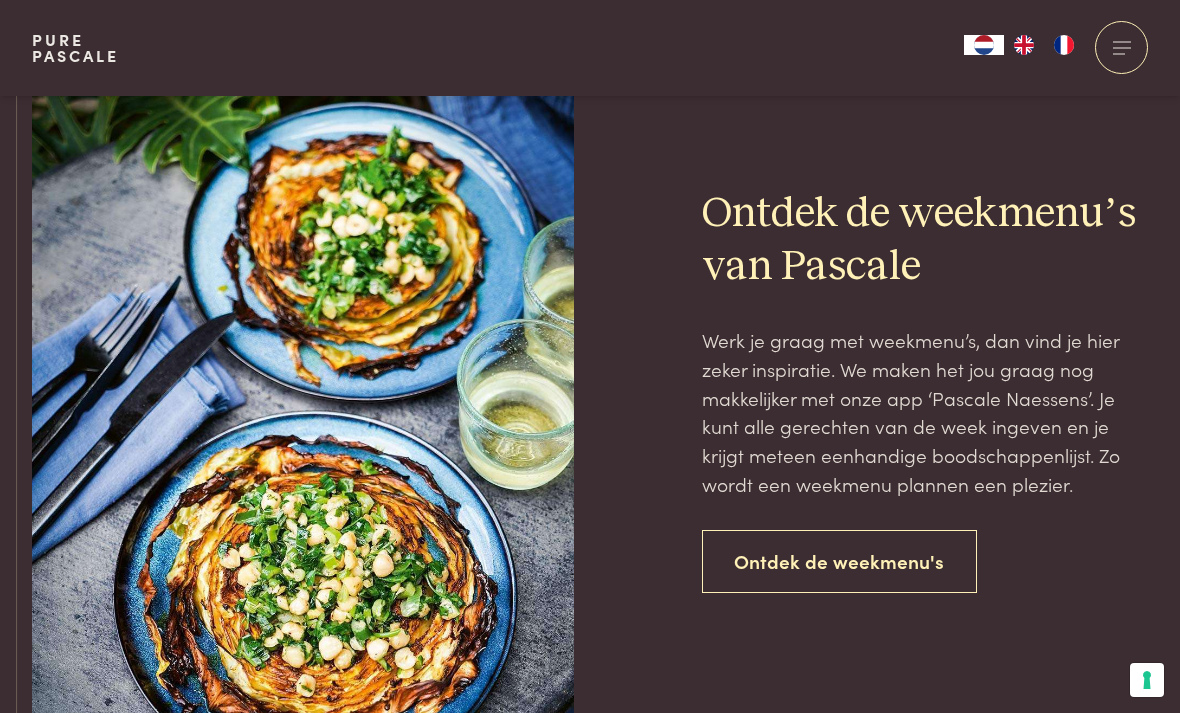 scroll, scrollTop: 4218, scrollLeft: 0, axis: vertical 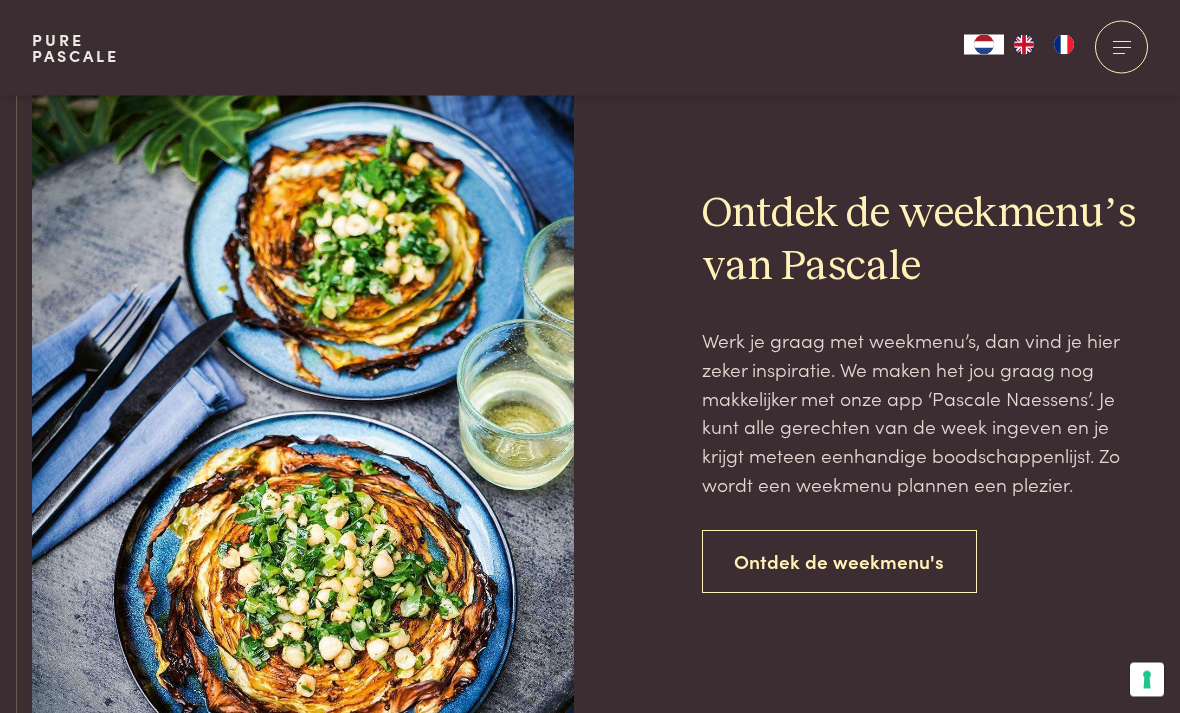 click on "Ontdek de weekmenu's" at bounding box center (840, 562) 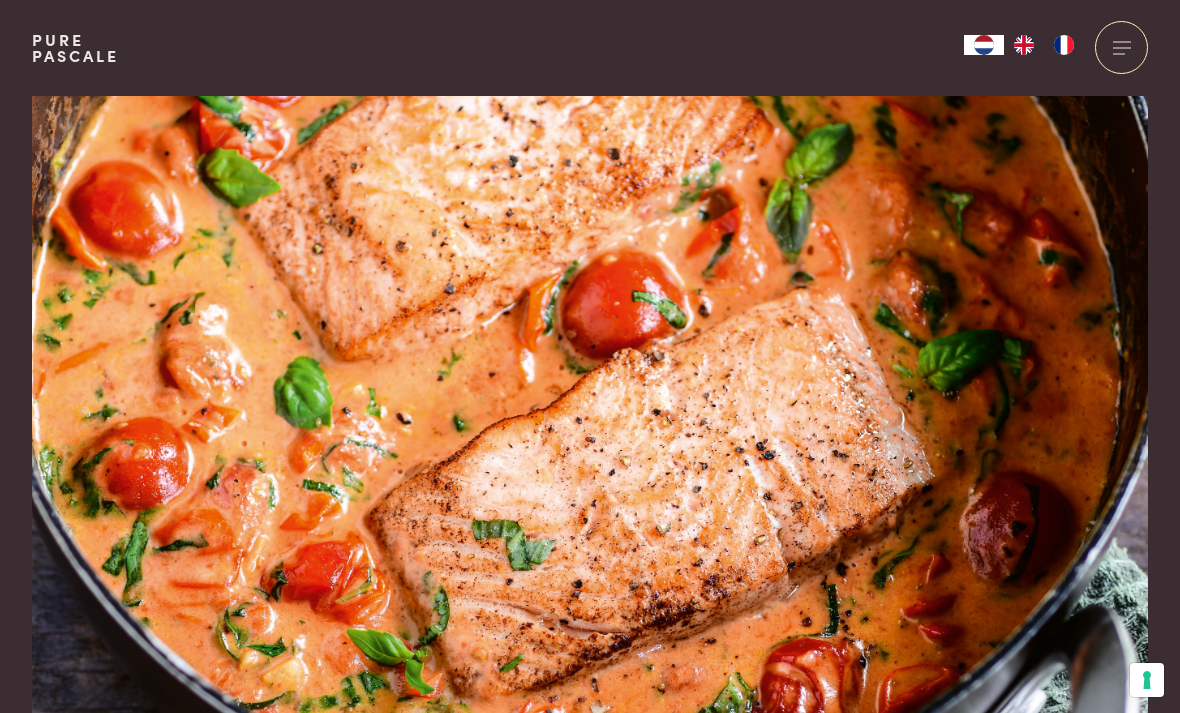 scroll, scrollTop: 0, scrollLeft: 0, axis: both 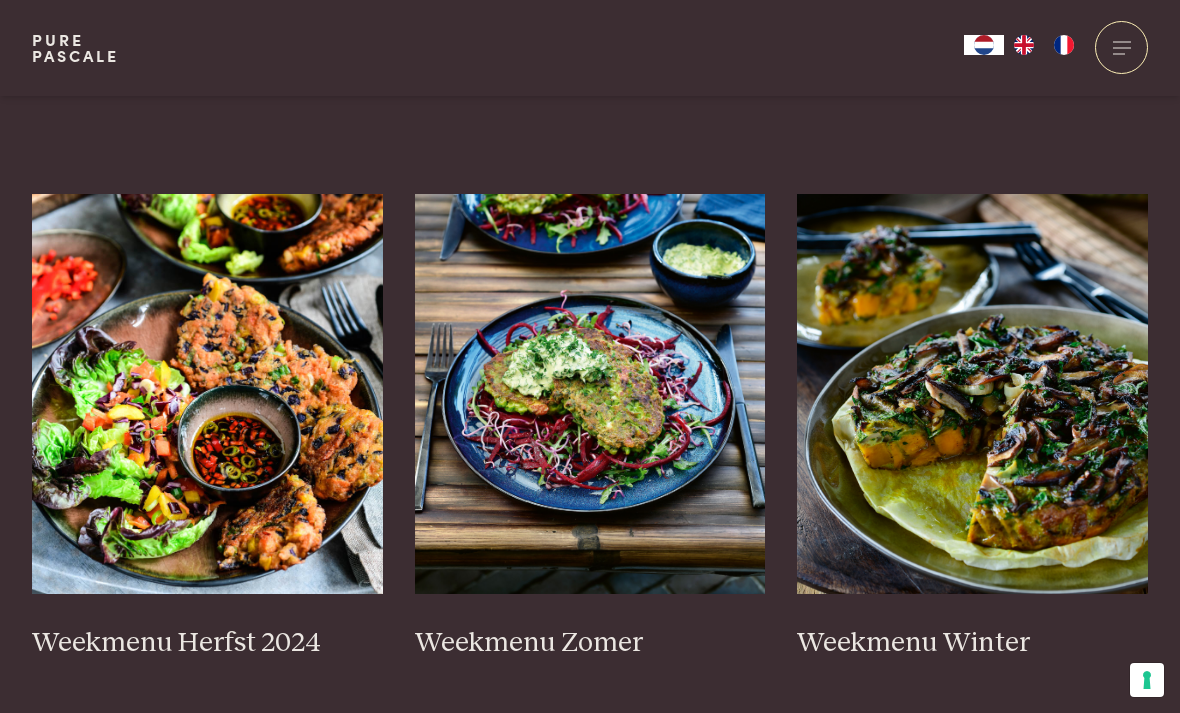 click on "Weekmenu Zomer" at bounding box center (590, 643) 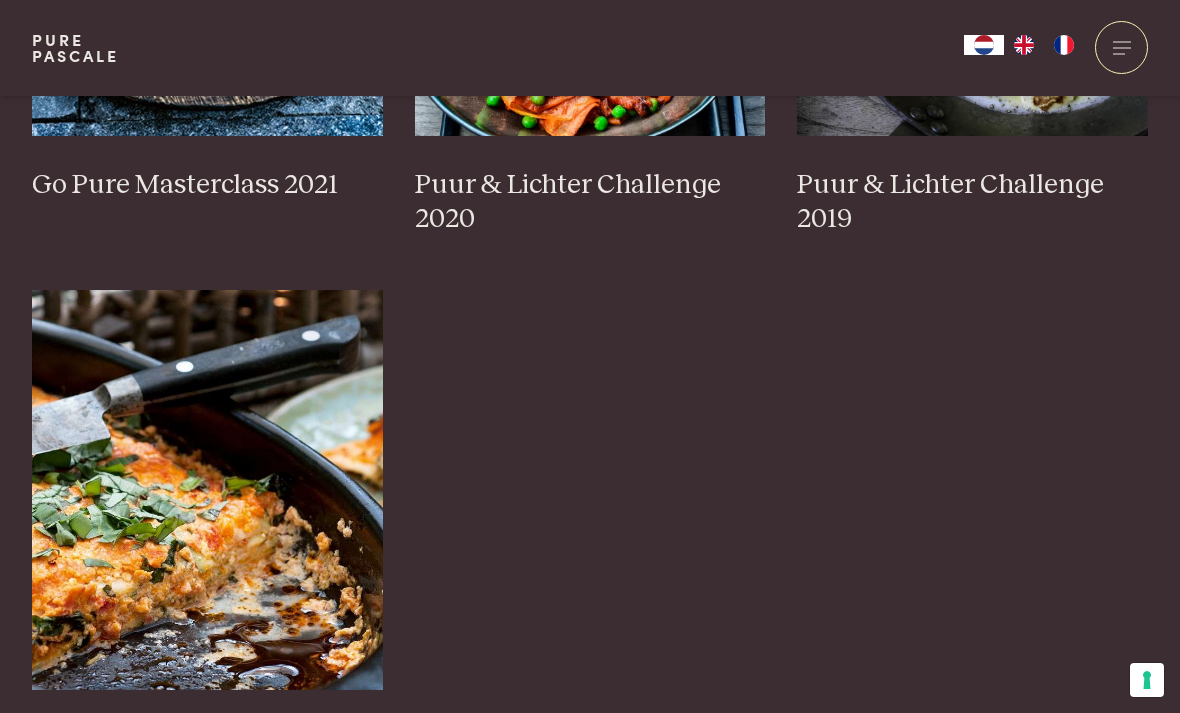 scroll, scrollTop: 1941, scrollLeft: 0, axis: vertical 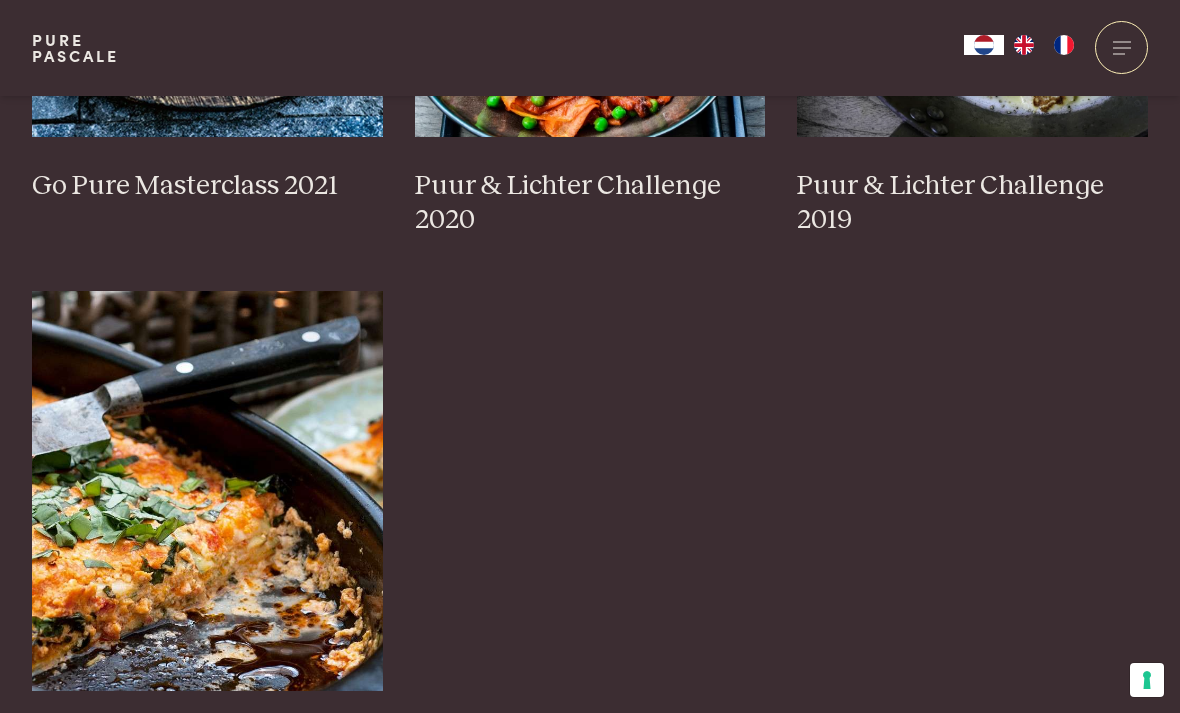 click at bounding box center (207, 491) 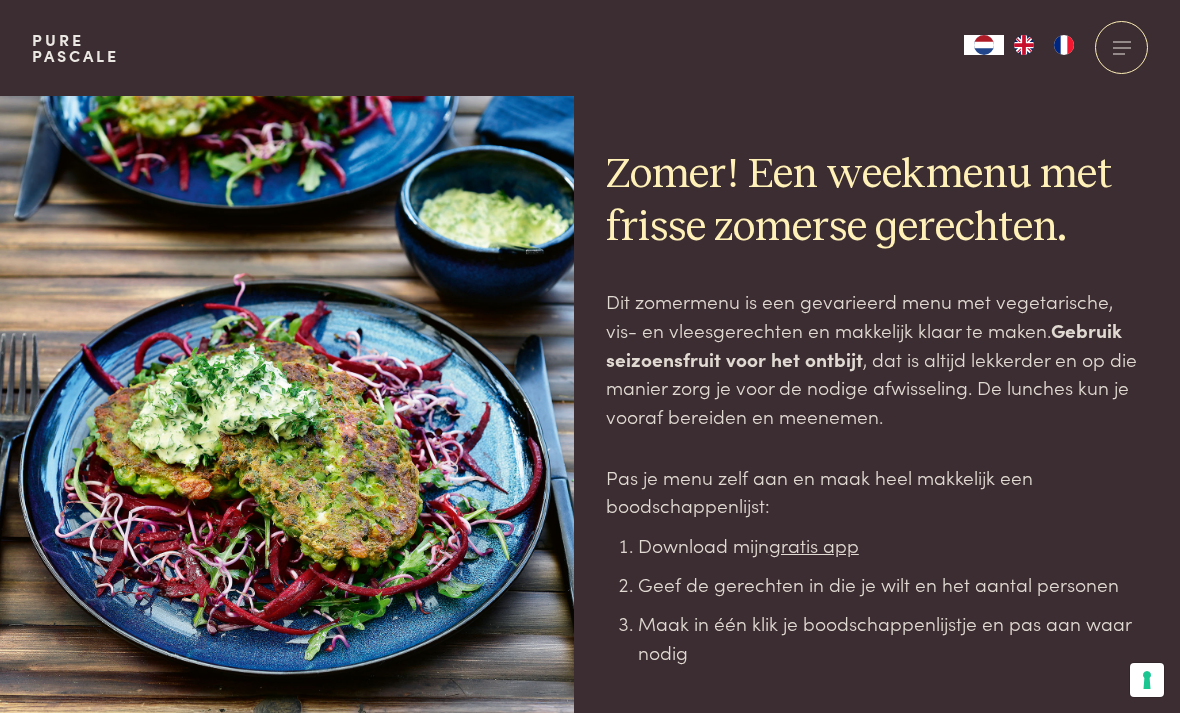 scroll, scrollTop: 0, scrollLeft: 0, axis: both 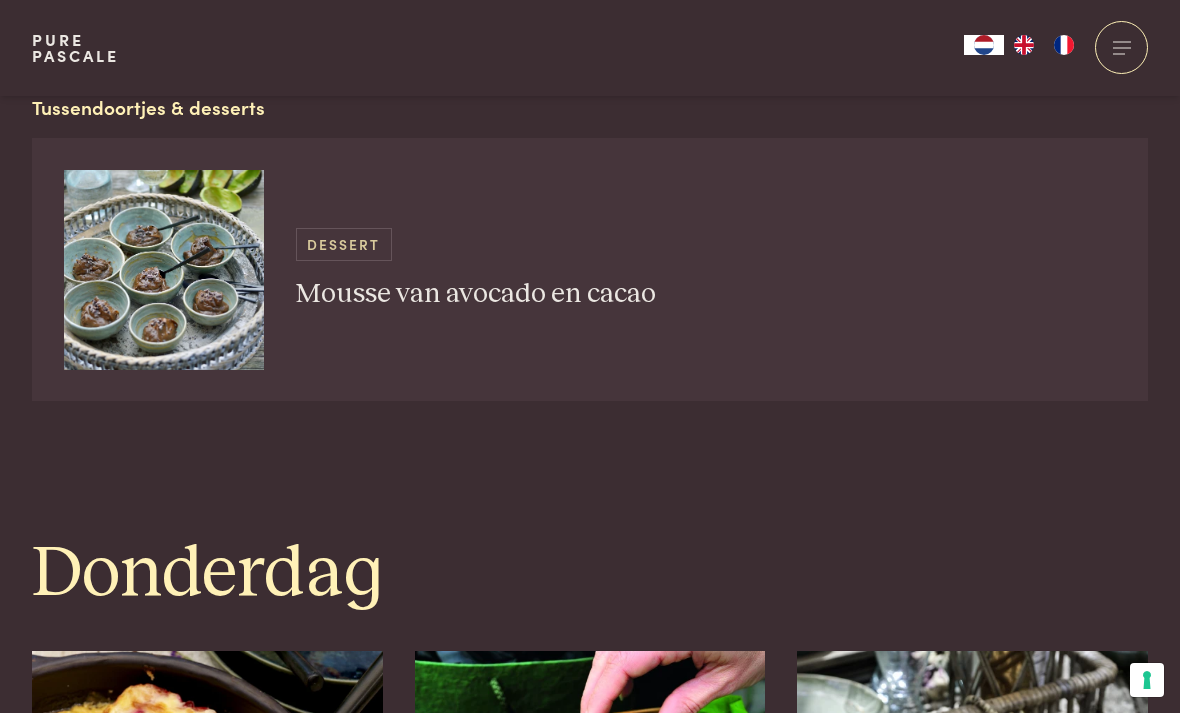 click at bounding box center [590, 851] 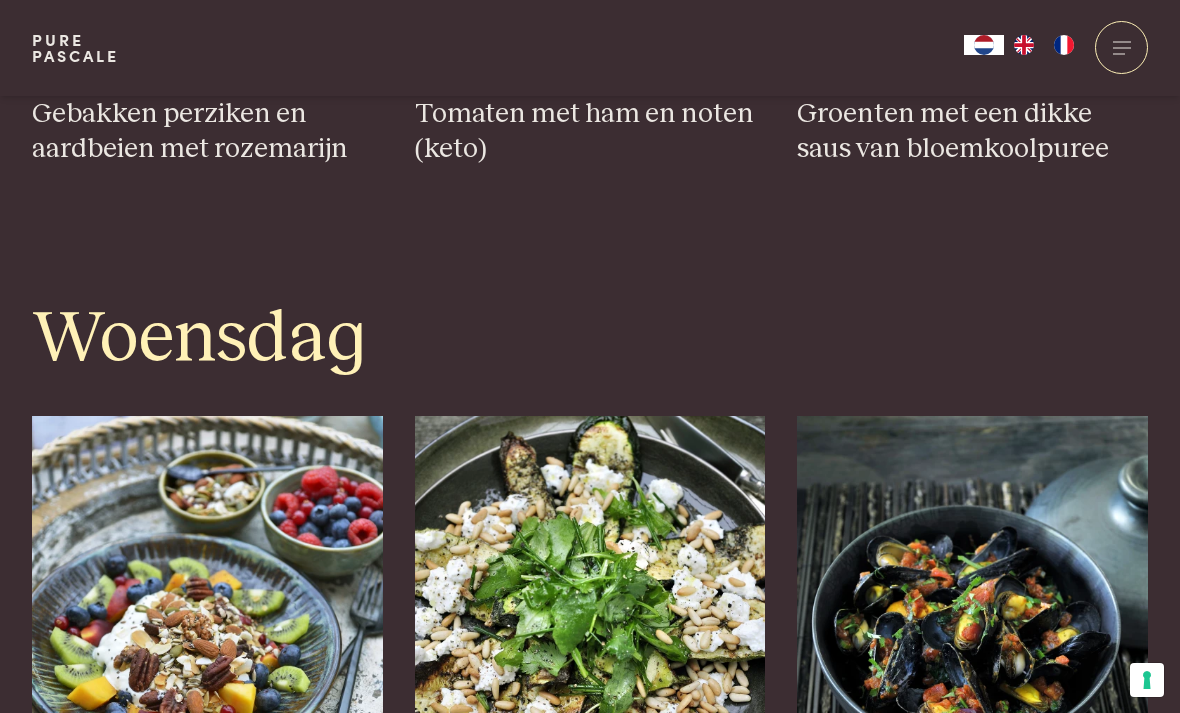scroll, scrollTop: 2684, scrollLeft: 0, axis: vertical 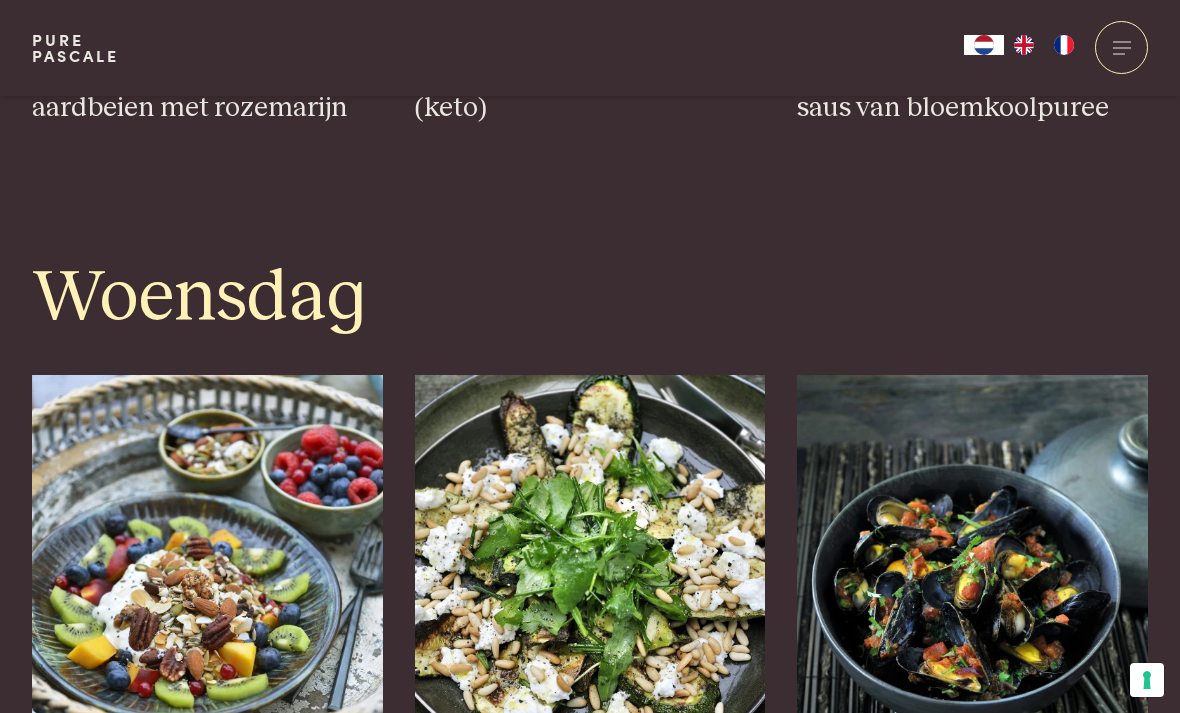 click at bounding box center (207, 575) 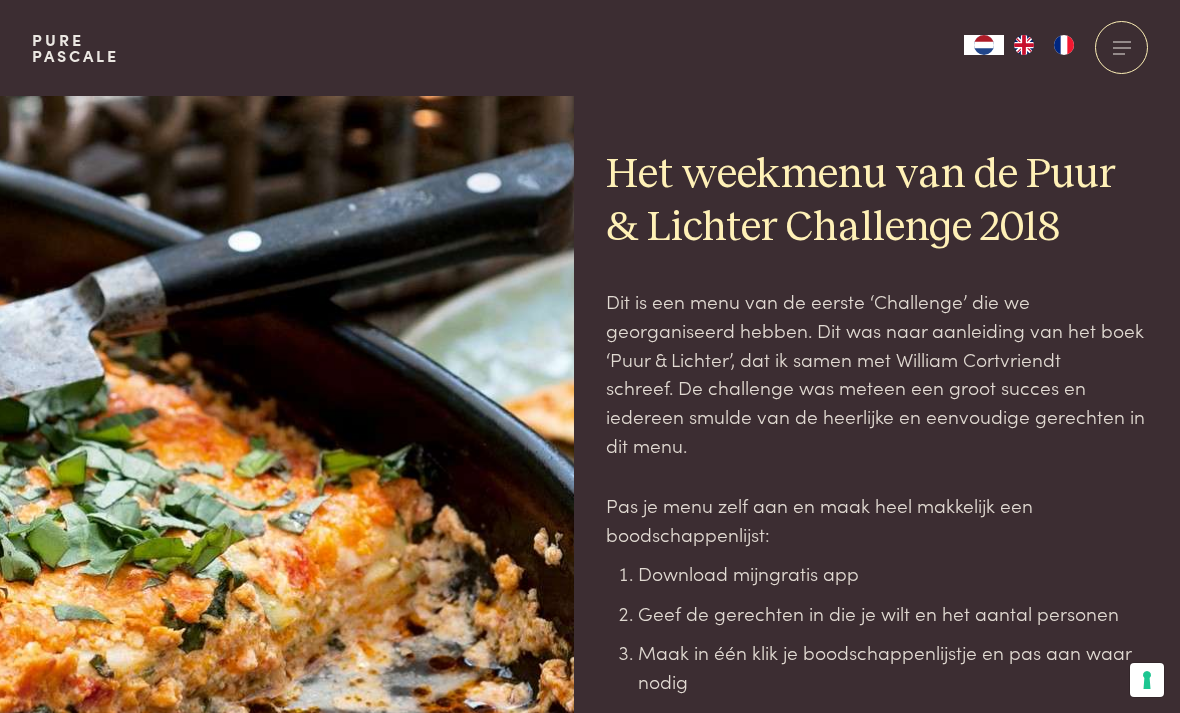scroll, scrollTop: 2748, scrollLeft: 0, axis: vertical 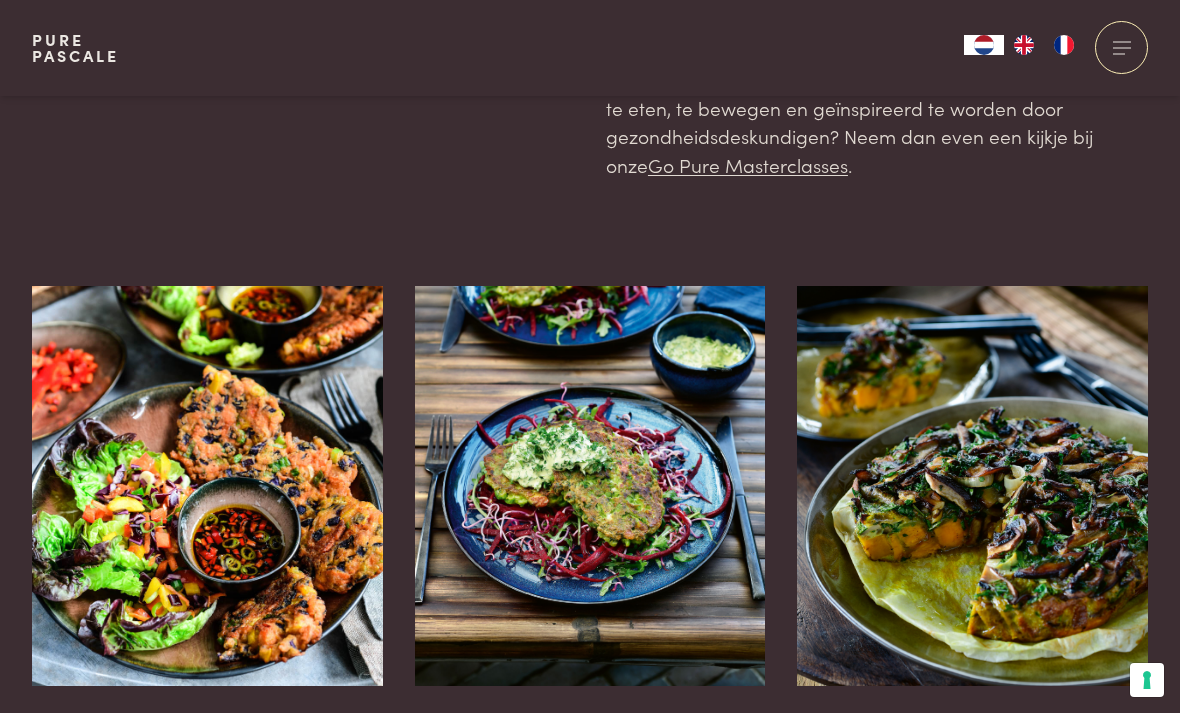 click at bounding box center (590, 486) 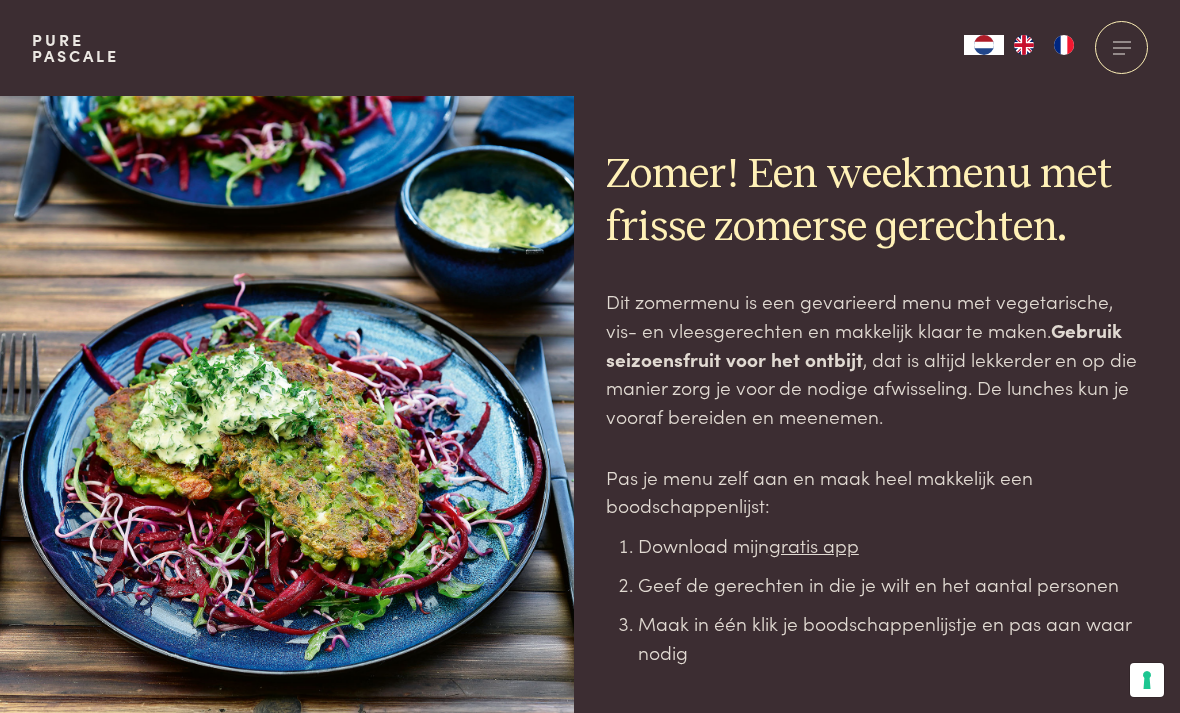 scroll, scrollTop: 0, scrollLeft: 0, axis: both 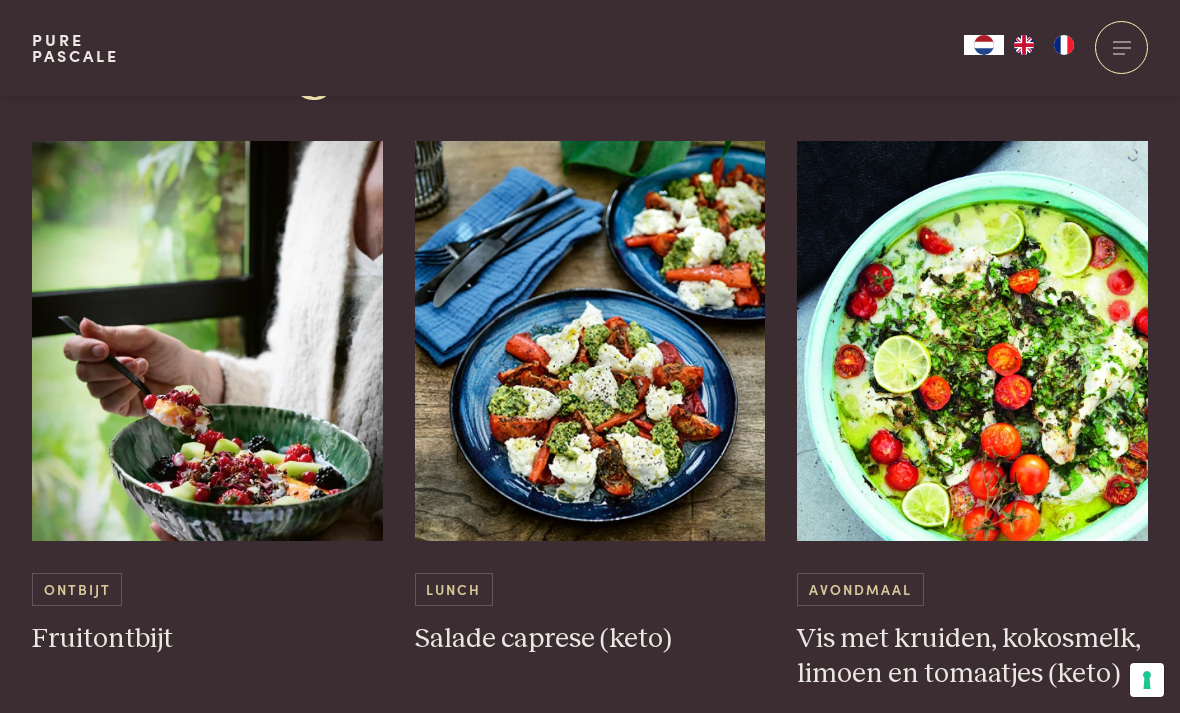 click at bounding box center [207, 341] 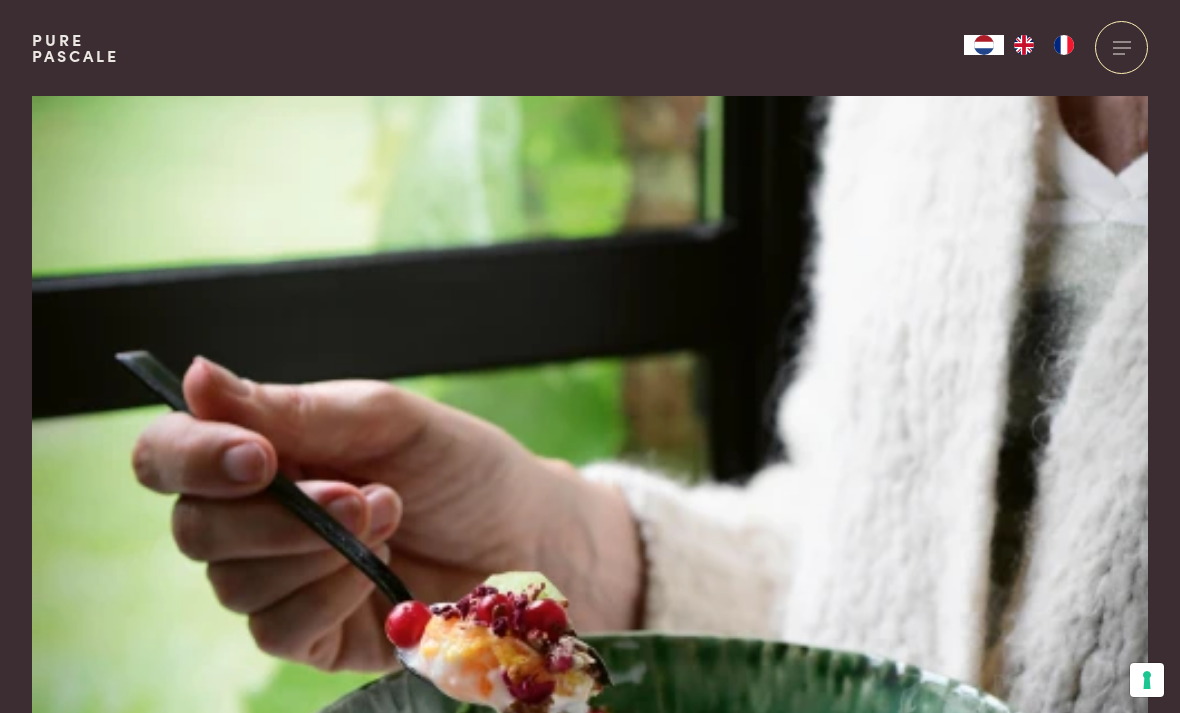scroll, scrollTop: 0, scrollLeft: 0, axis: both 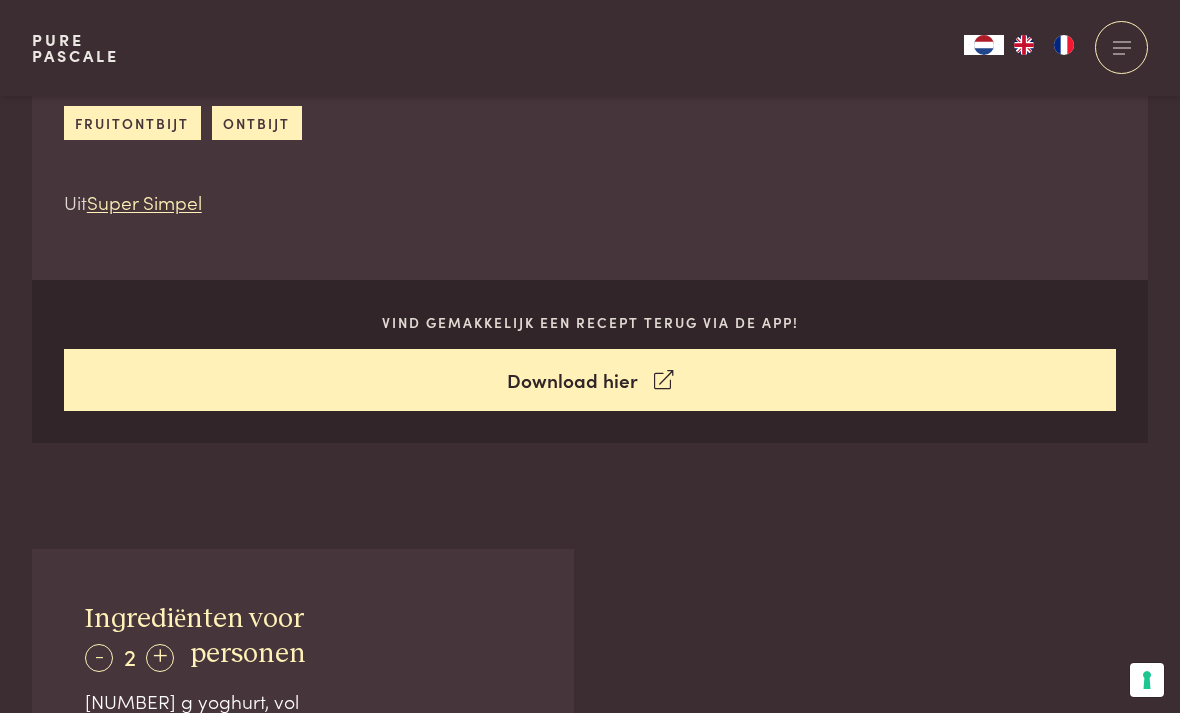 click on "Download hier" at bounding box center [590, 380] 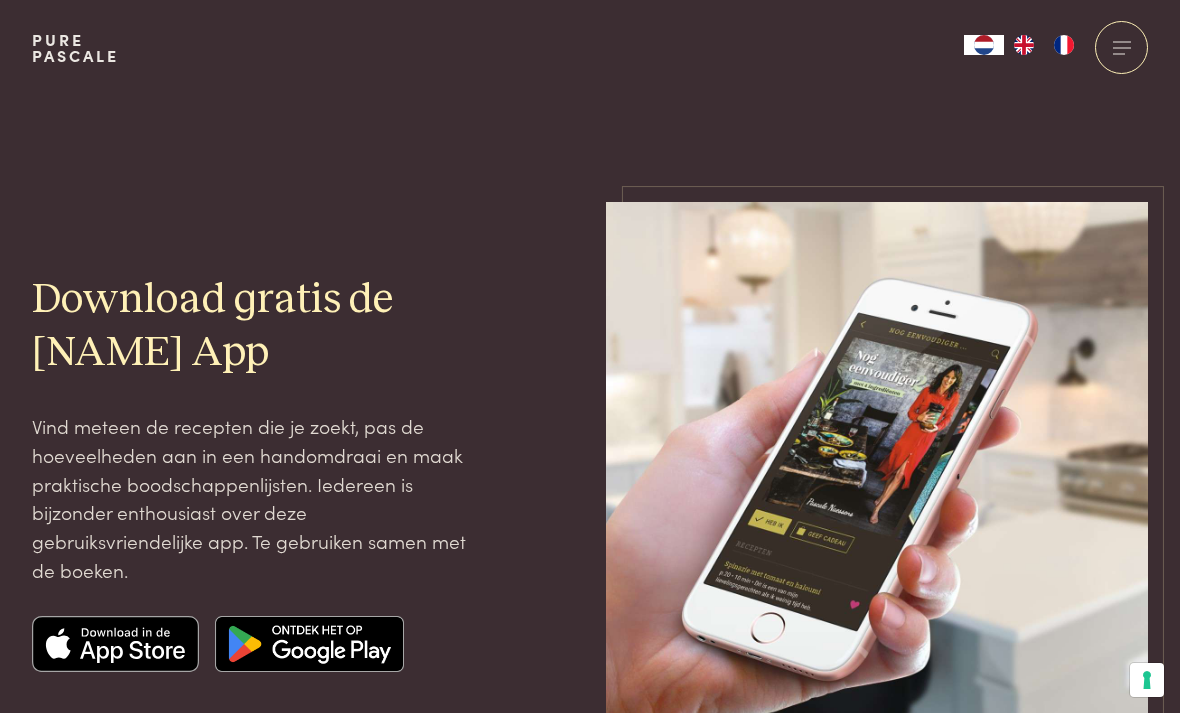 scroll, scrollTop: 0, scrollLeft: 0, axis: both 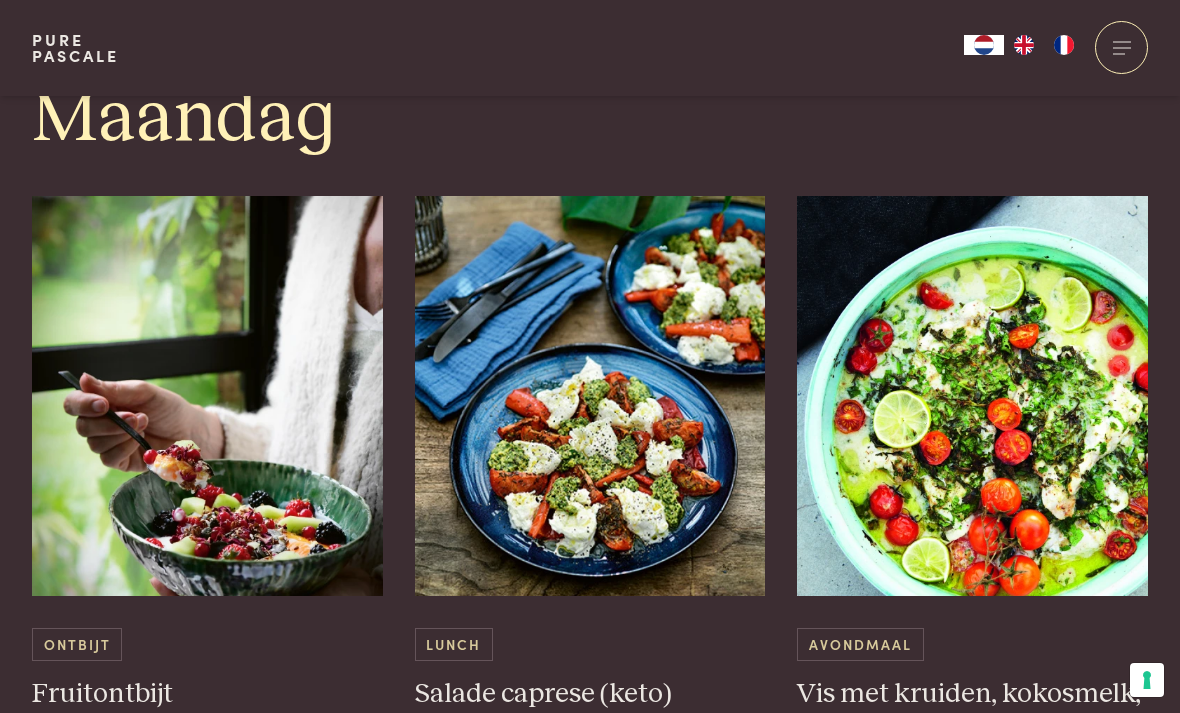 click at bounding box center (590, 396) 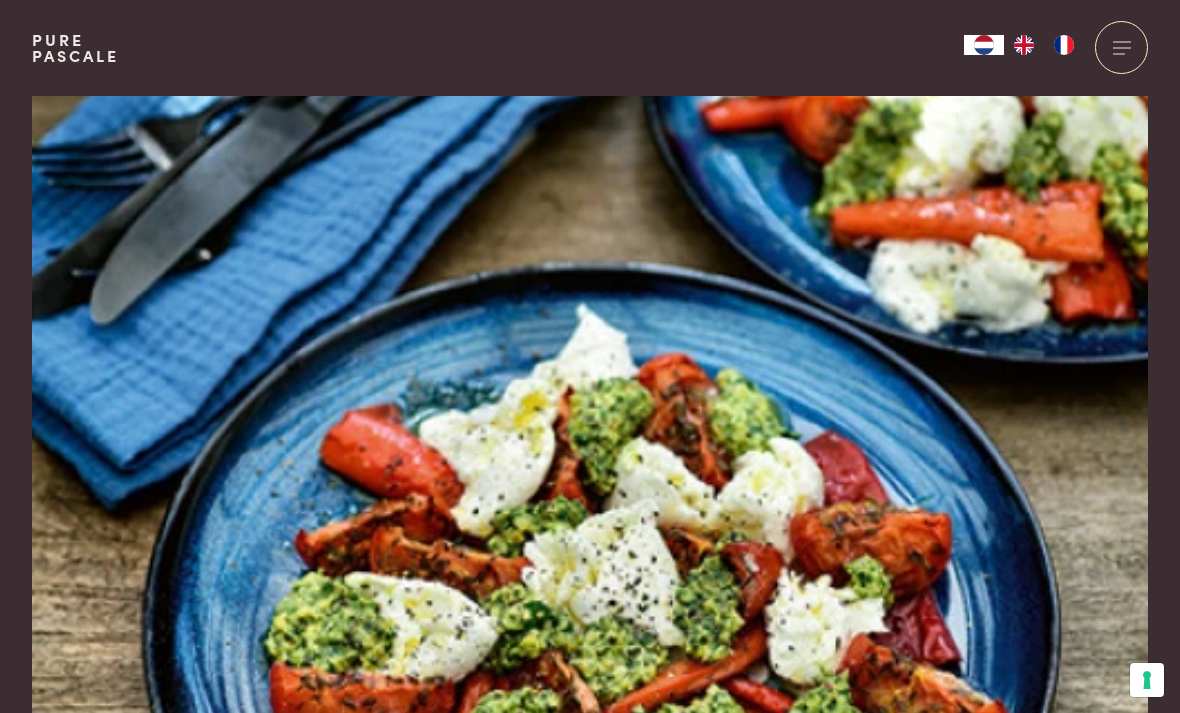 scroll, scrollTop: 0, scrollLeft: 0, axis: both 